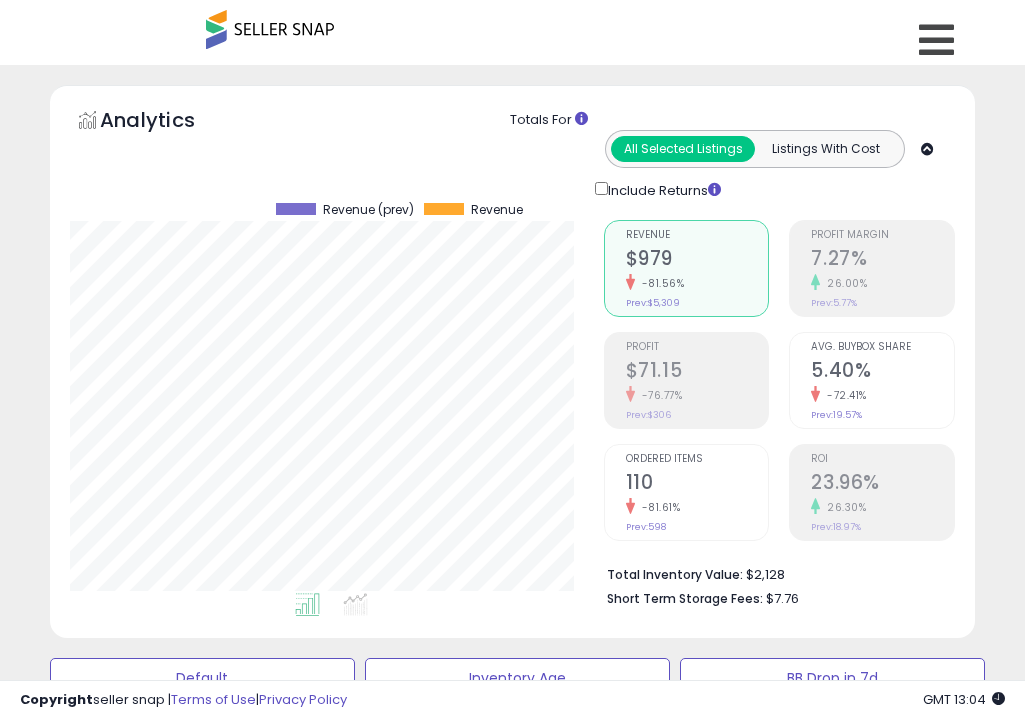 scroll, scrollTop: 840, scrollLeft: 0, axis: vertical 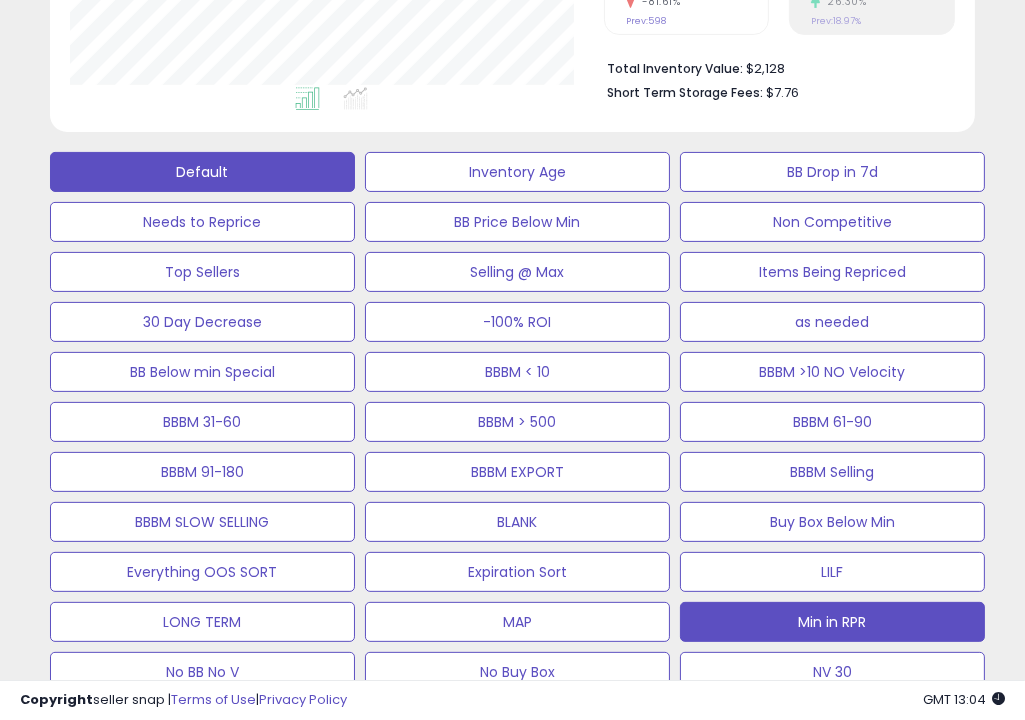 click on "Default" at bounding box center [202, 172] 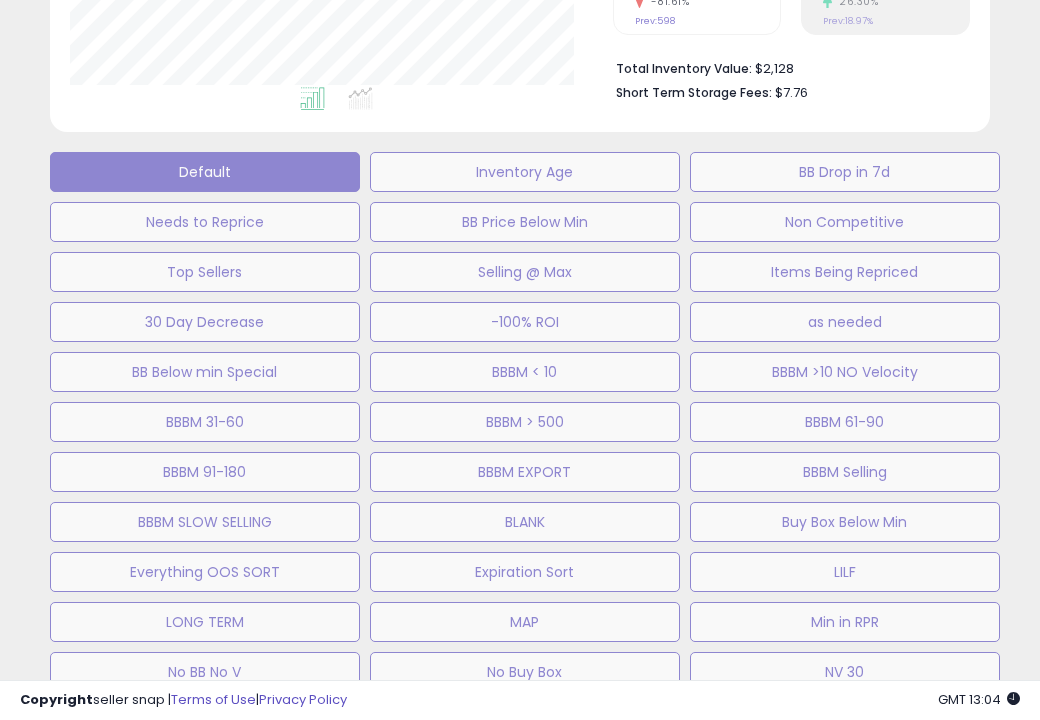 scroll, scrollTop: 999590, scrollLeft: 999457, axis: both 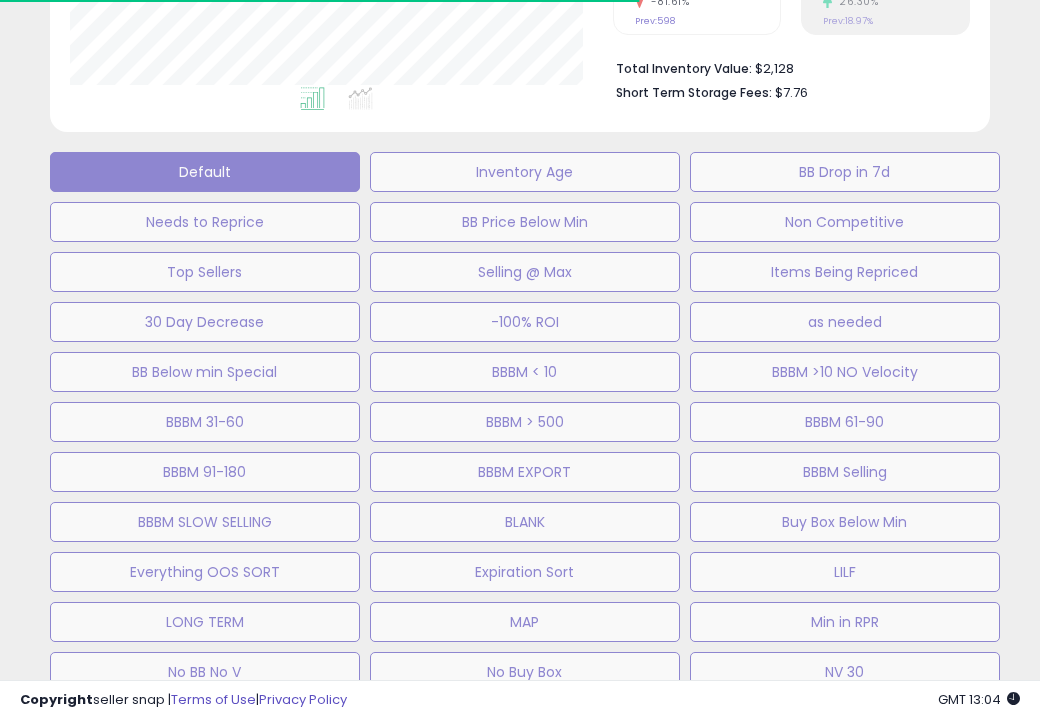 select on "**" 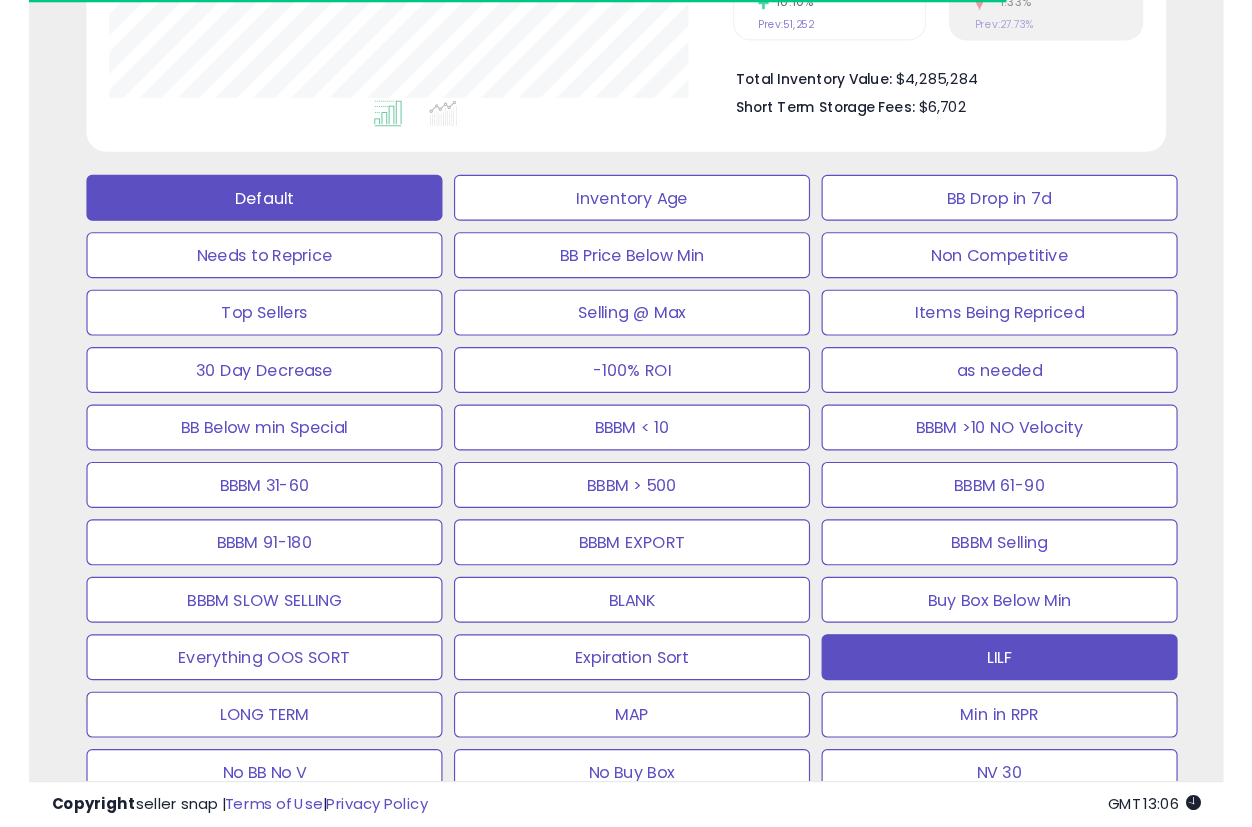 scroll, scrollTop: 507, scrollLeft: 0, axis: vertical 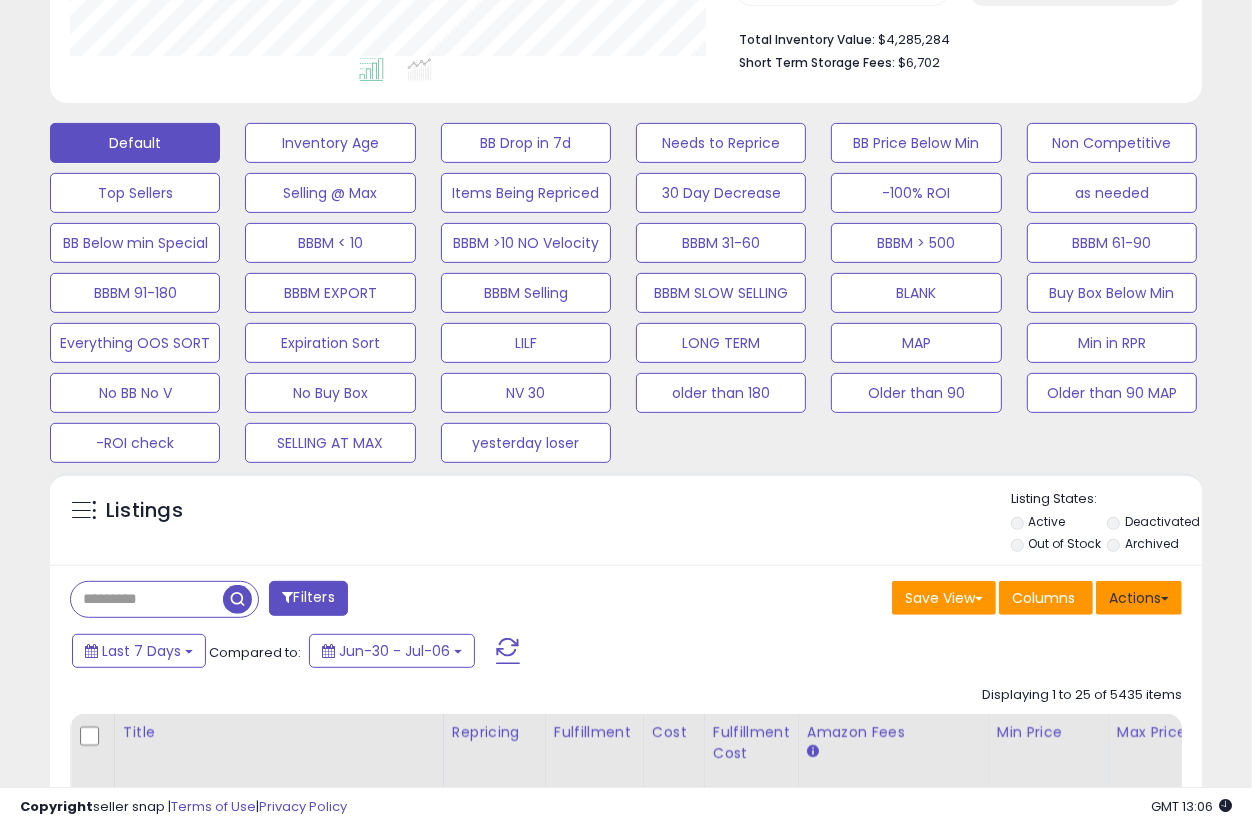 click on "Actions" at bounding box center [1139, 598] 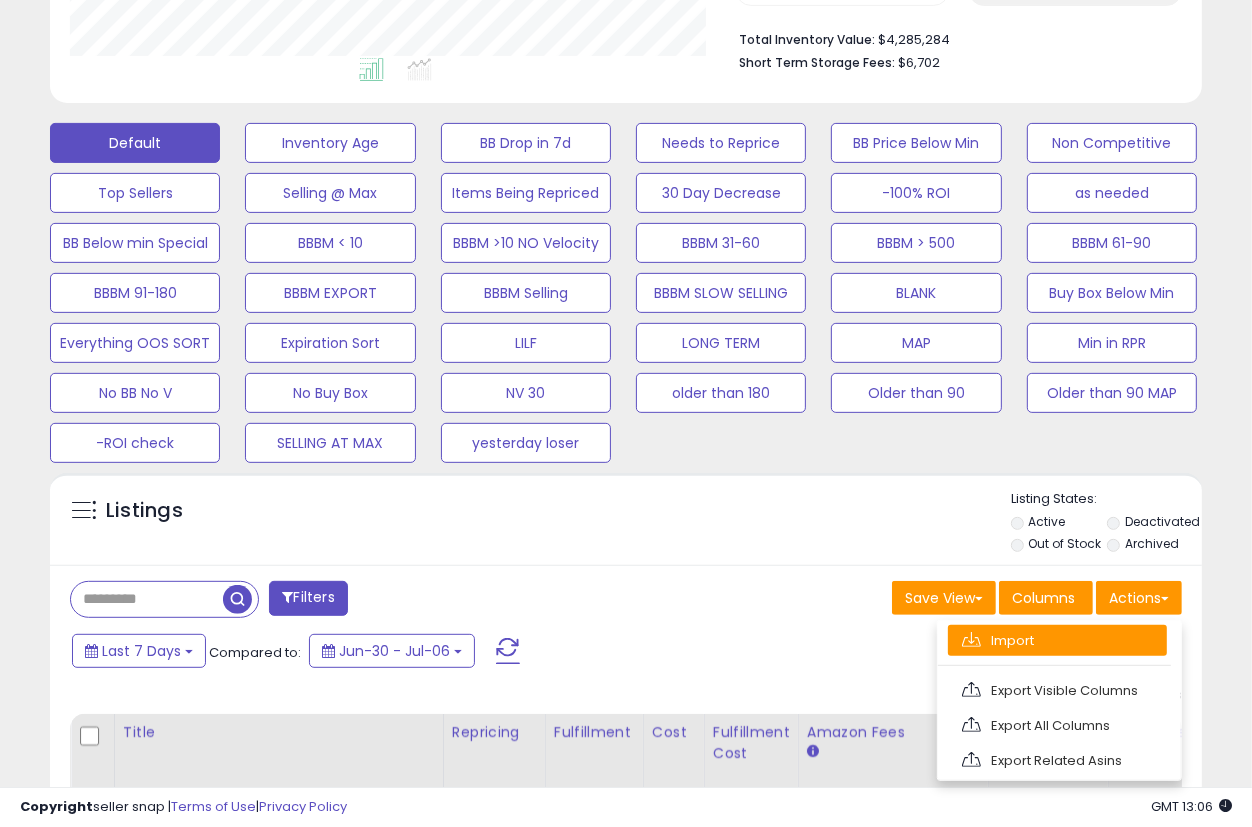 click on "Import" at bounding box center (1057, 640) 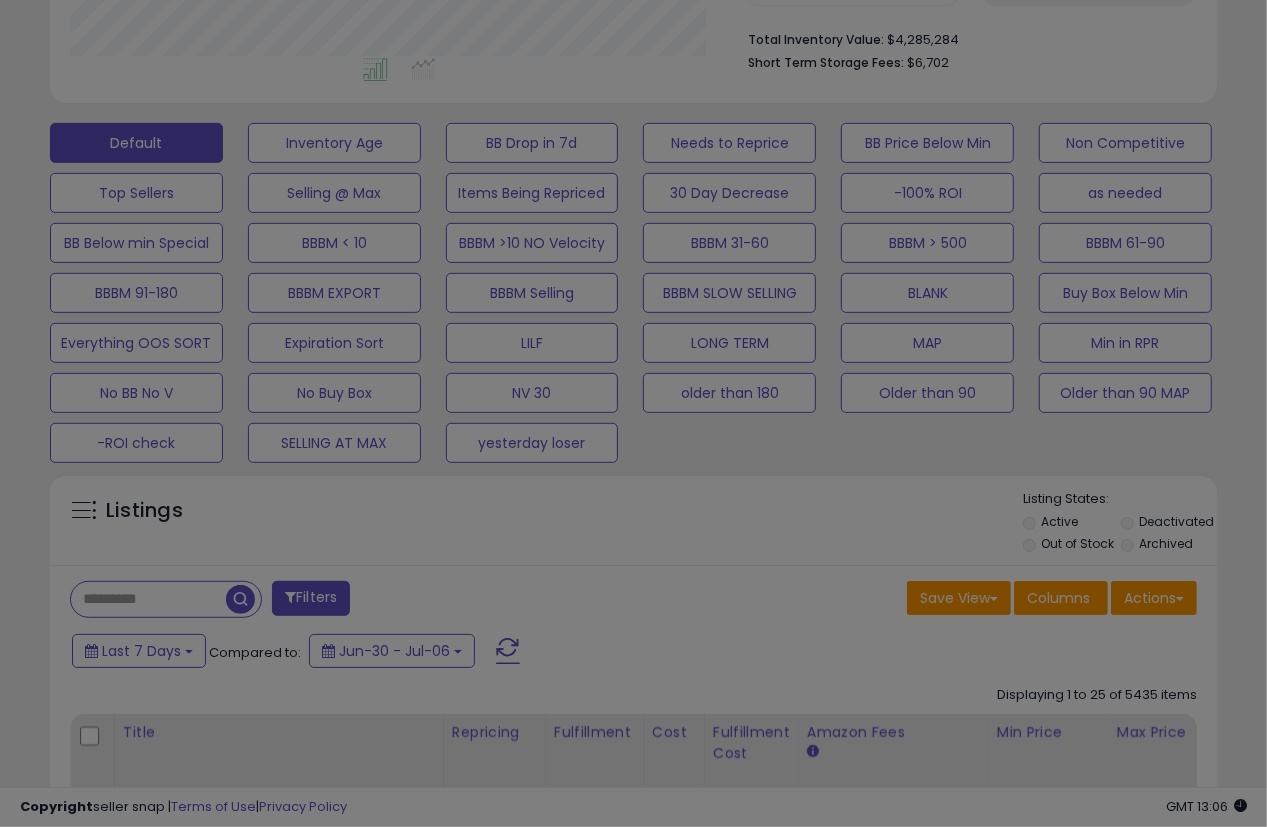 scroll, scrollTop: 999590, scrollLeft: 999324, axis: both 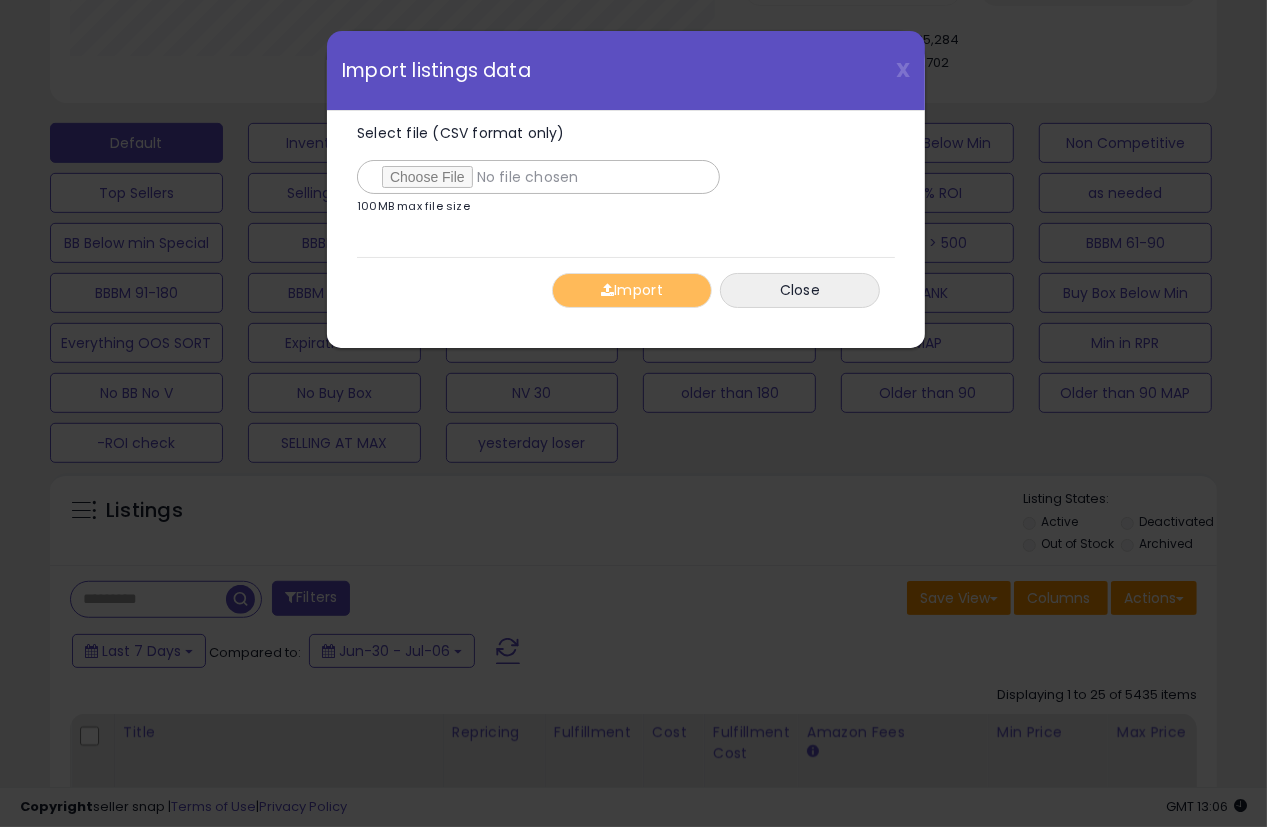 type on "**********" 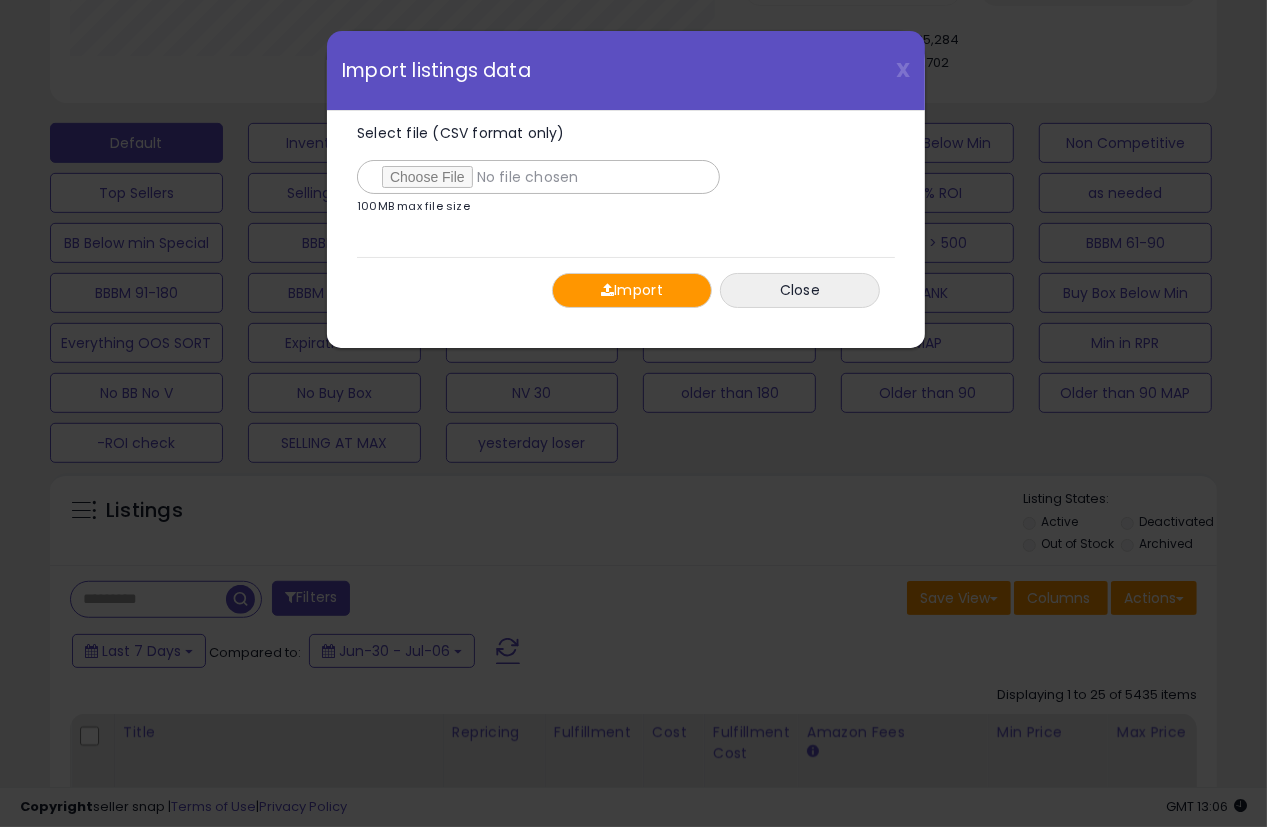 click on "Import" at bounding box center (632, 290) 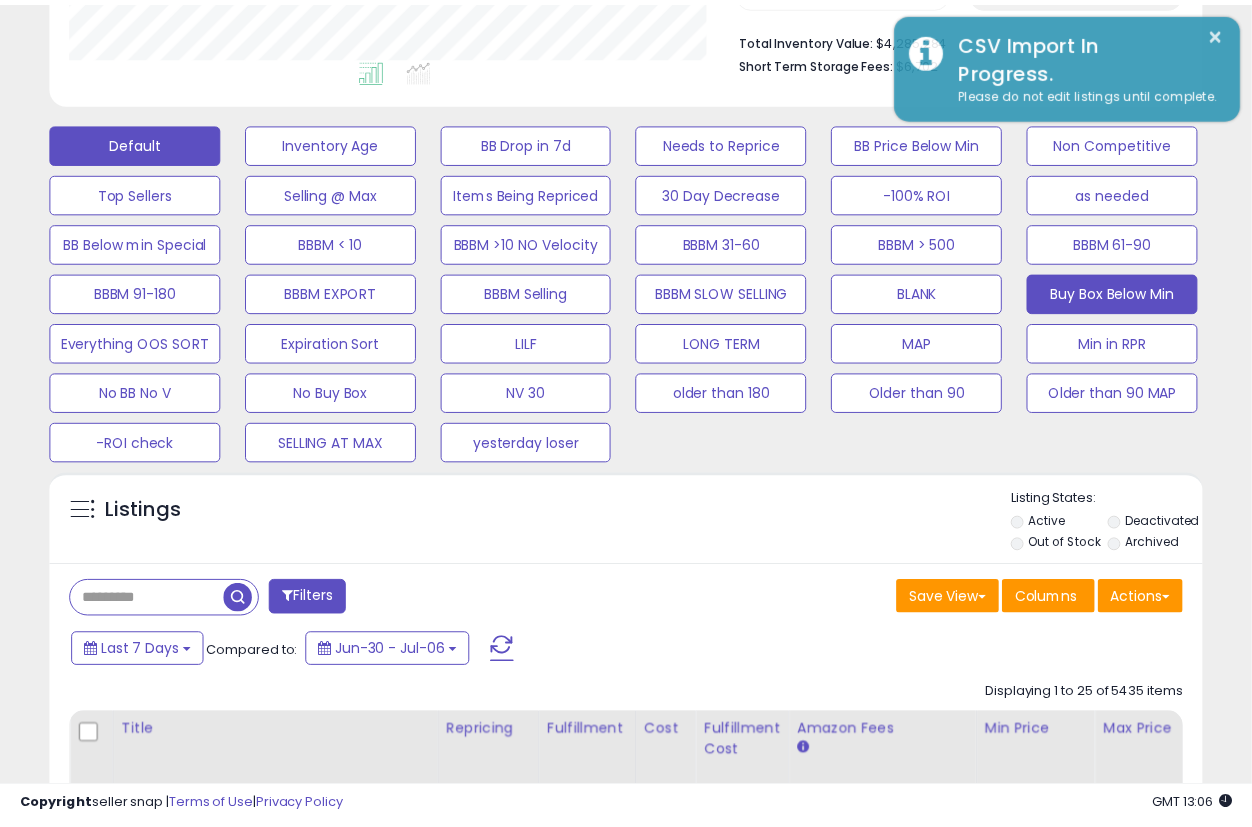 scroll, scrollTop: 410, scrollLeft: 666, axis: both 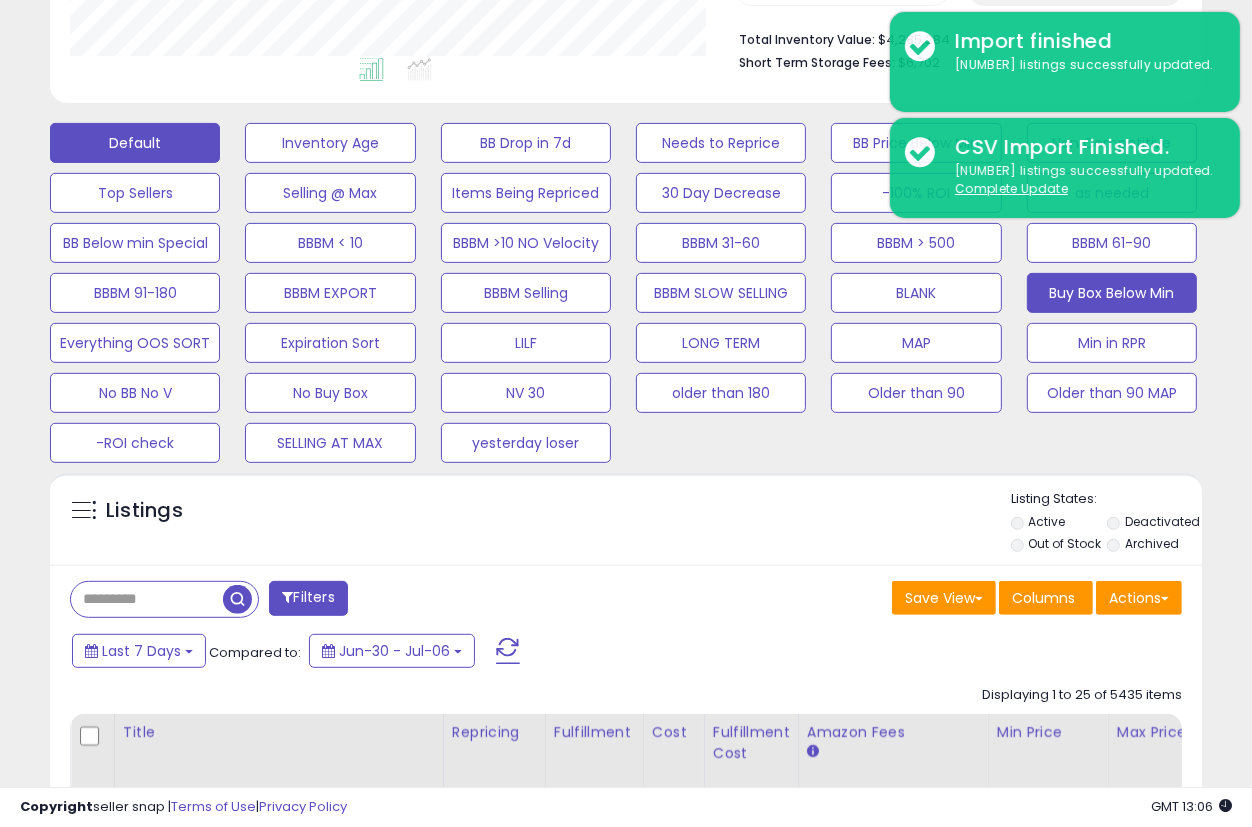 click on "Buy Box Below Min" at bounding box center (330, 143) 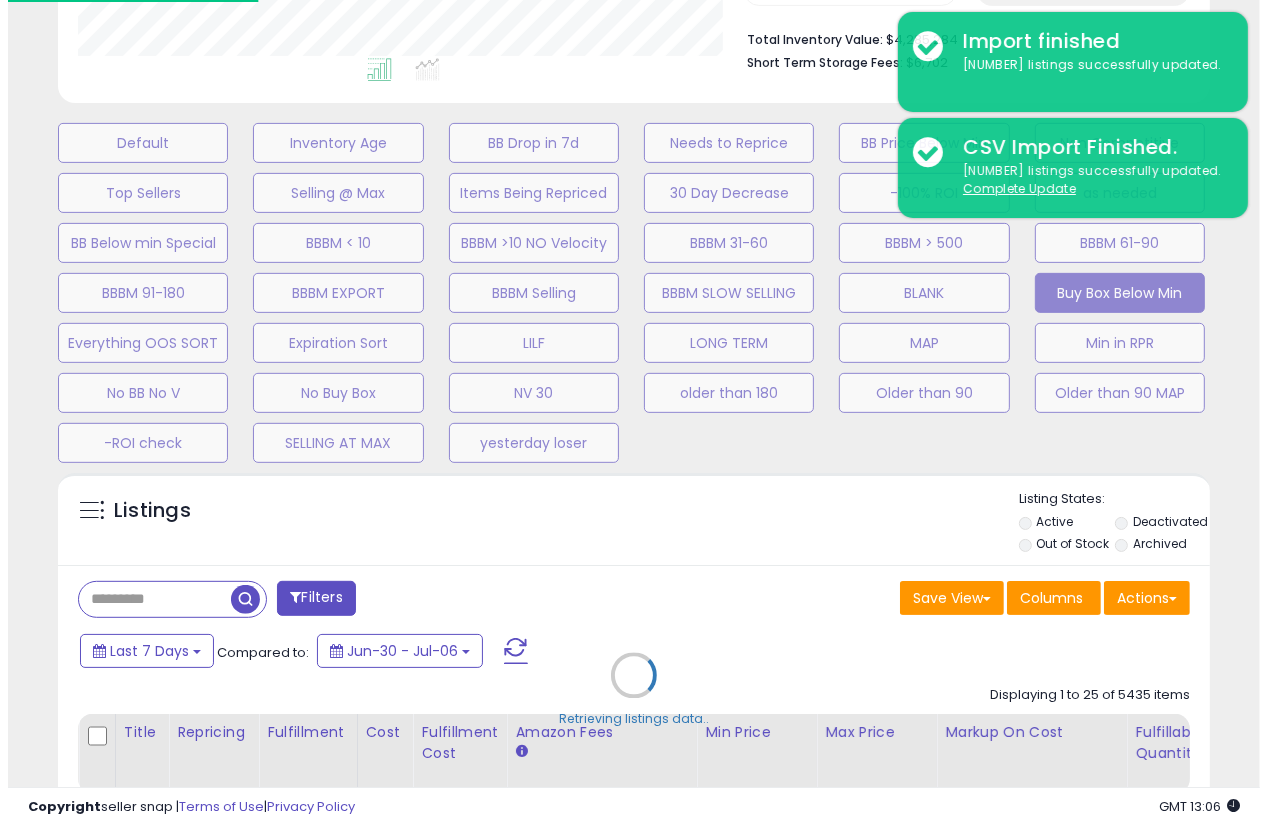 scroll, scrollTop: 999590, scrollLeft: 999324, axis: both 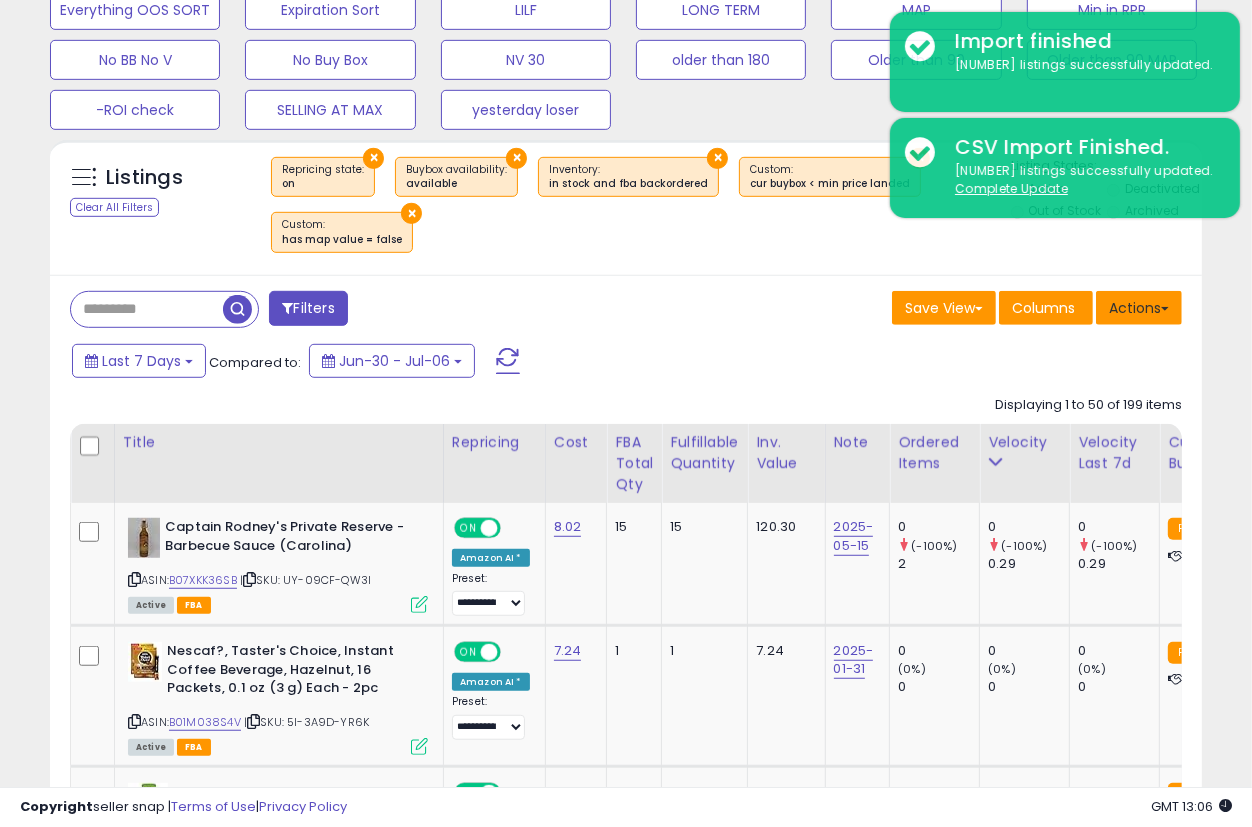 click on "Actions" at bounding box center (1139, 308) 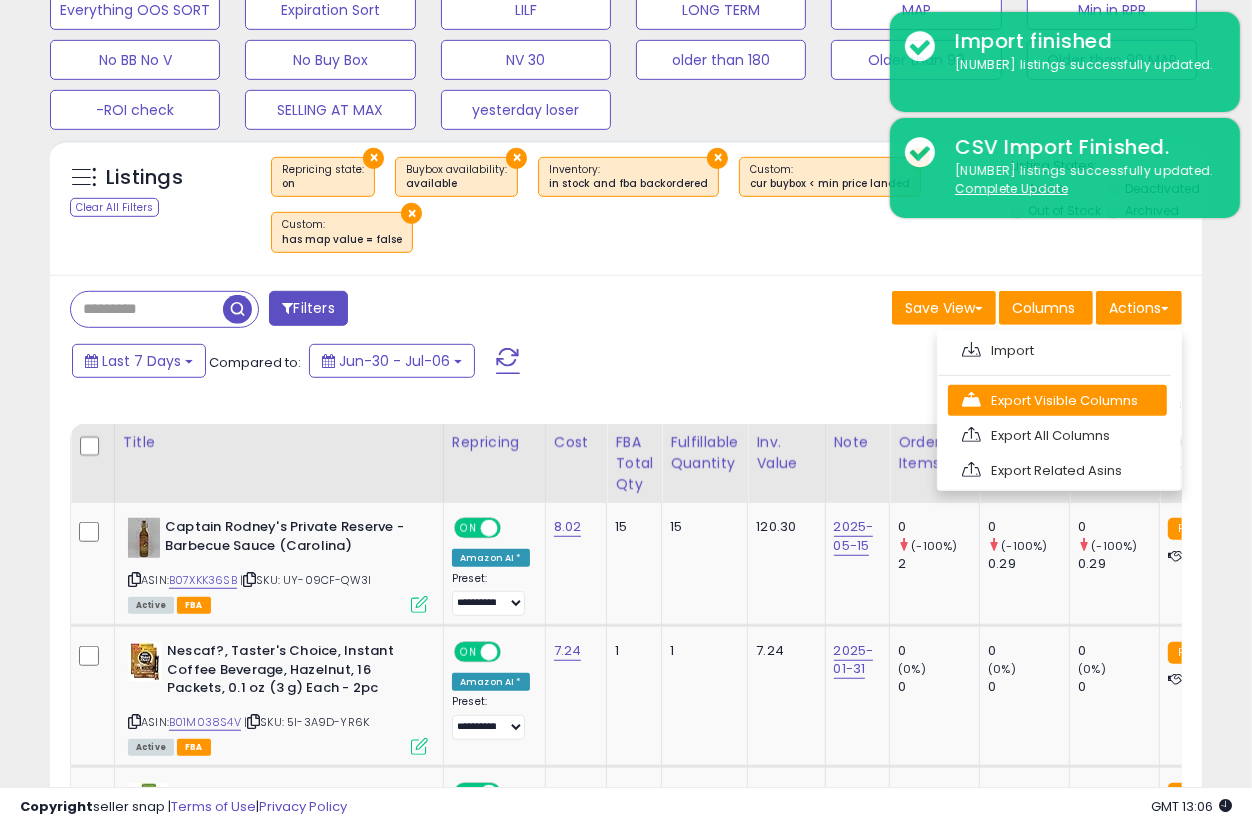 click on "Export Visible Columns" at bounding box center [1057, 400] 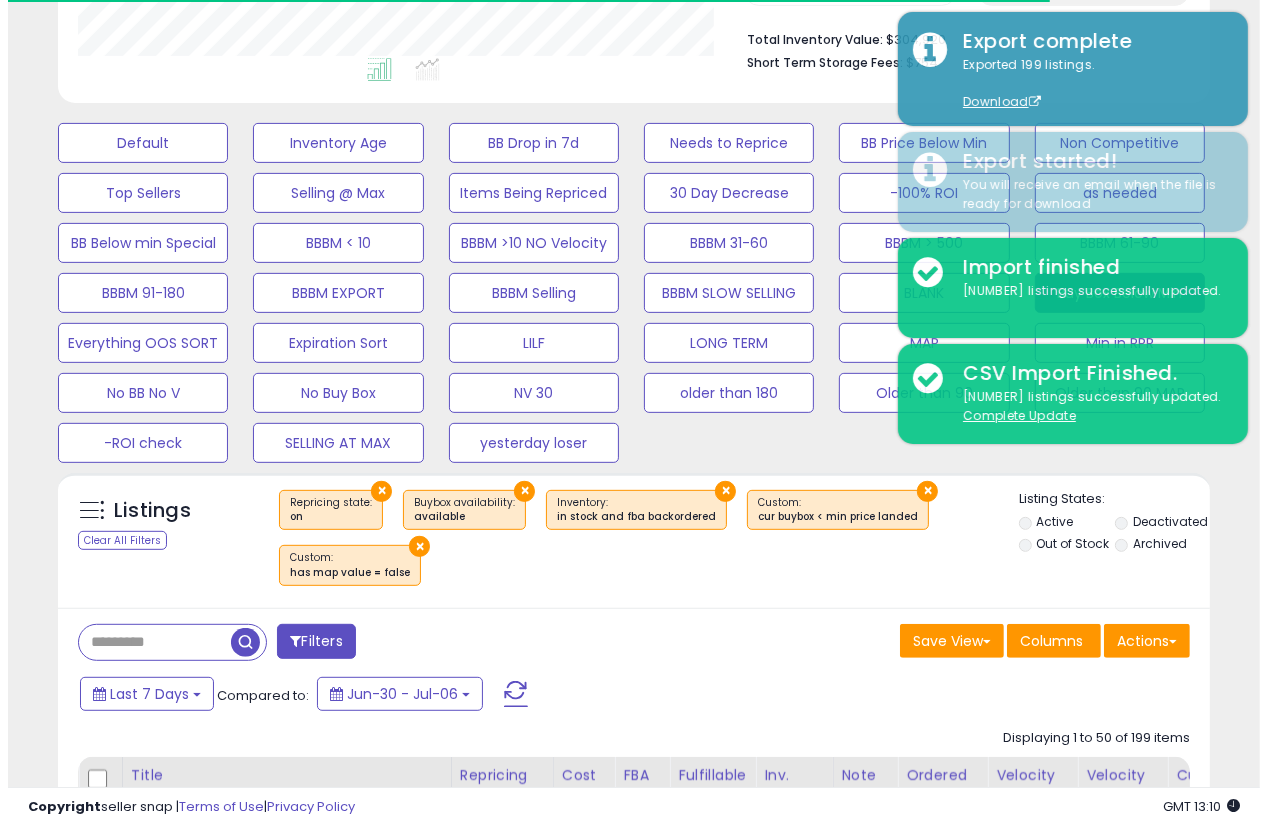scroll, scrollTop: 174, scrollLeft: 0, axis: vertical 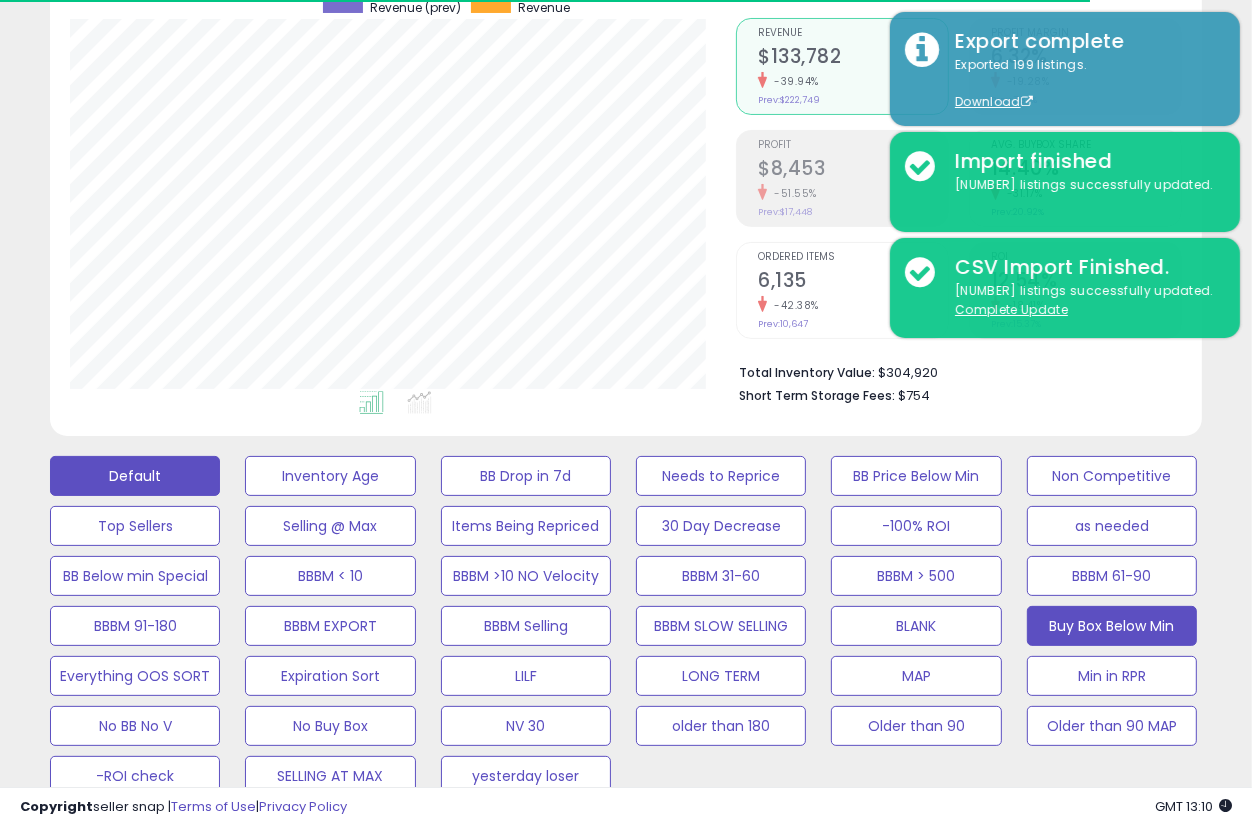 click on "Default" at bounding box center (135, 476) 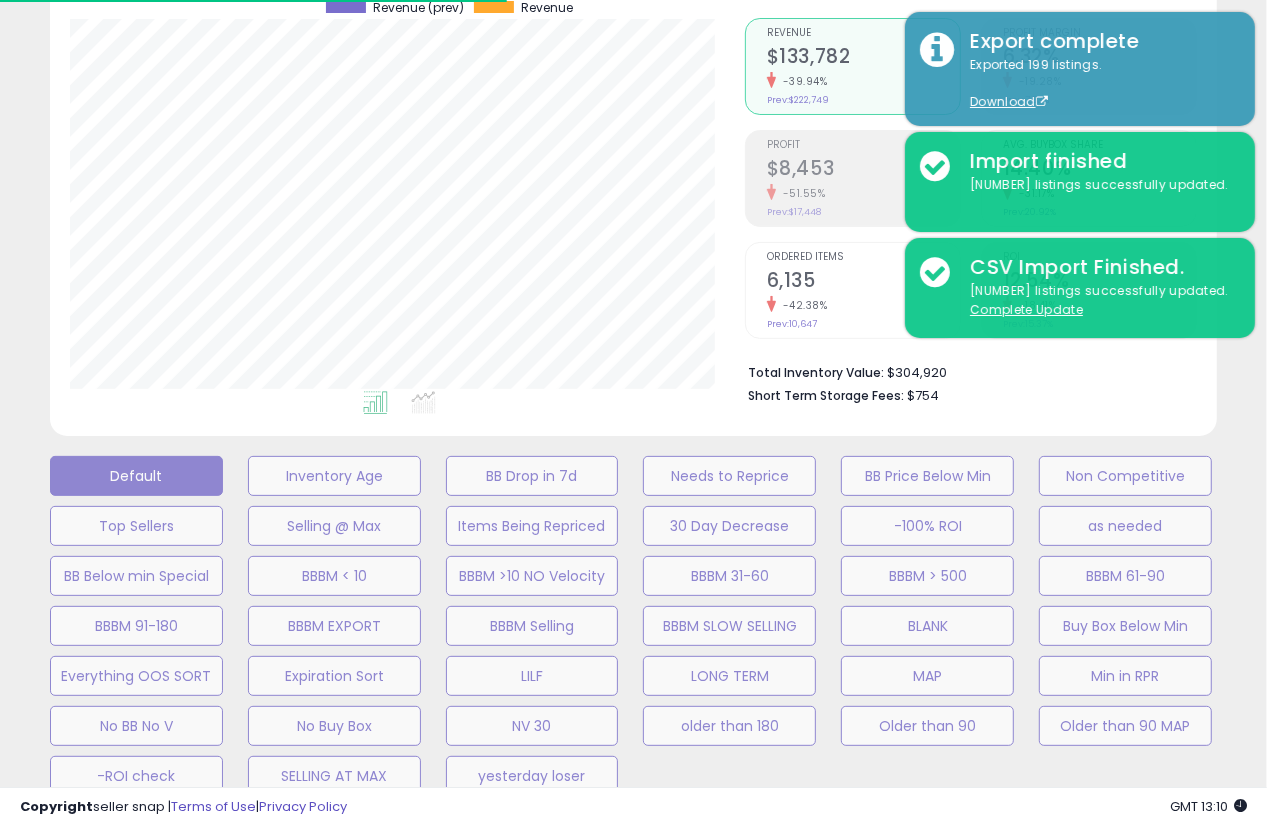 scroll, scrollTop: 999590, scrollLeft: 999324, axis: both 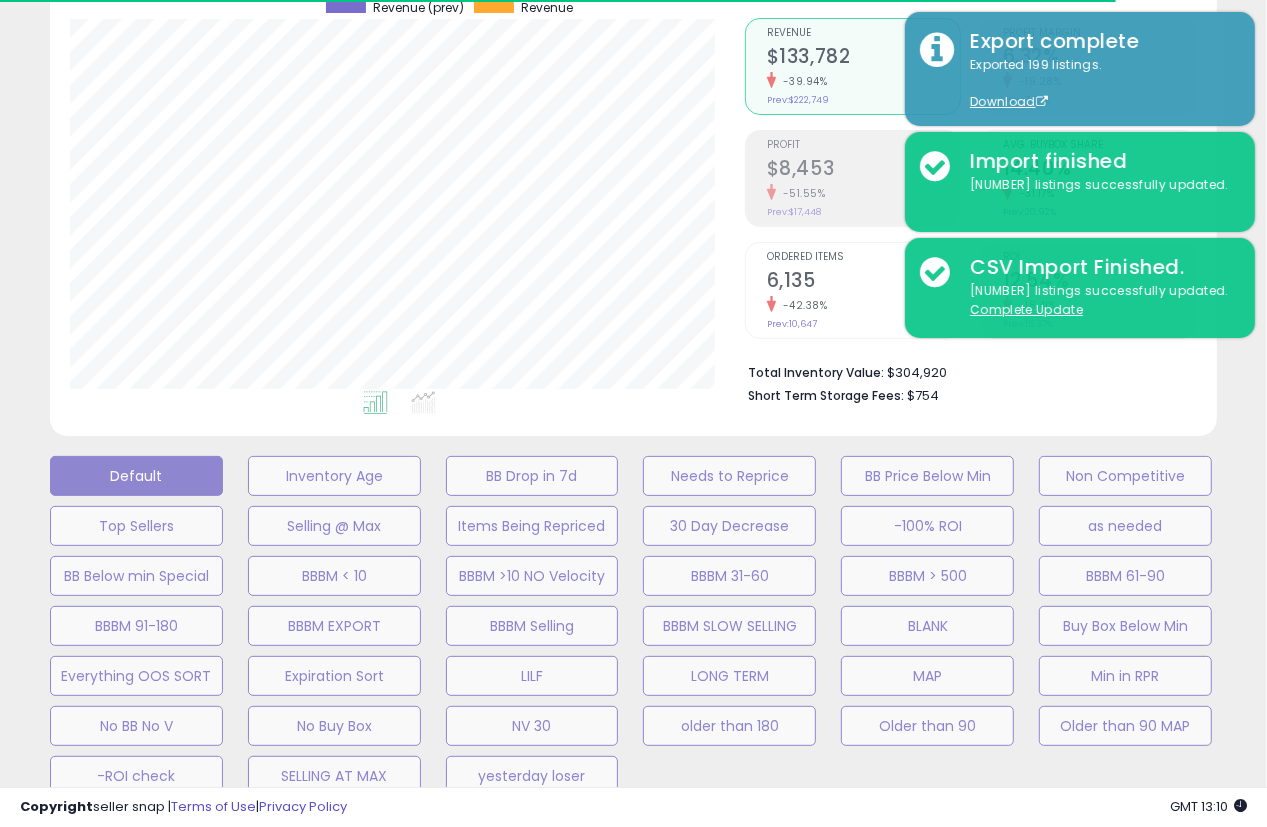 select on "**" 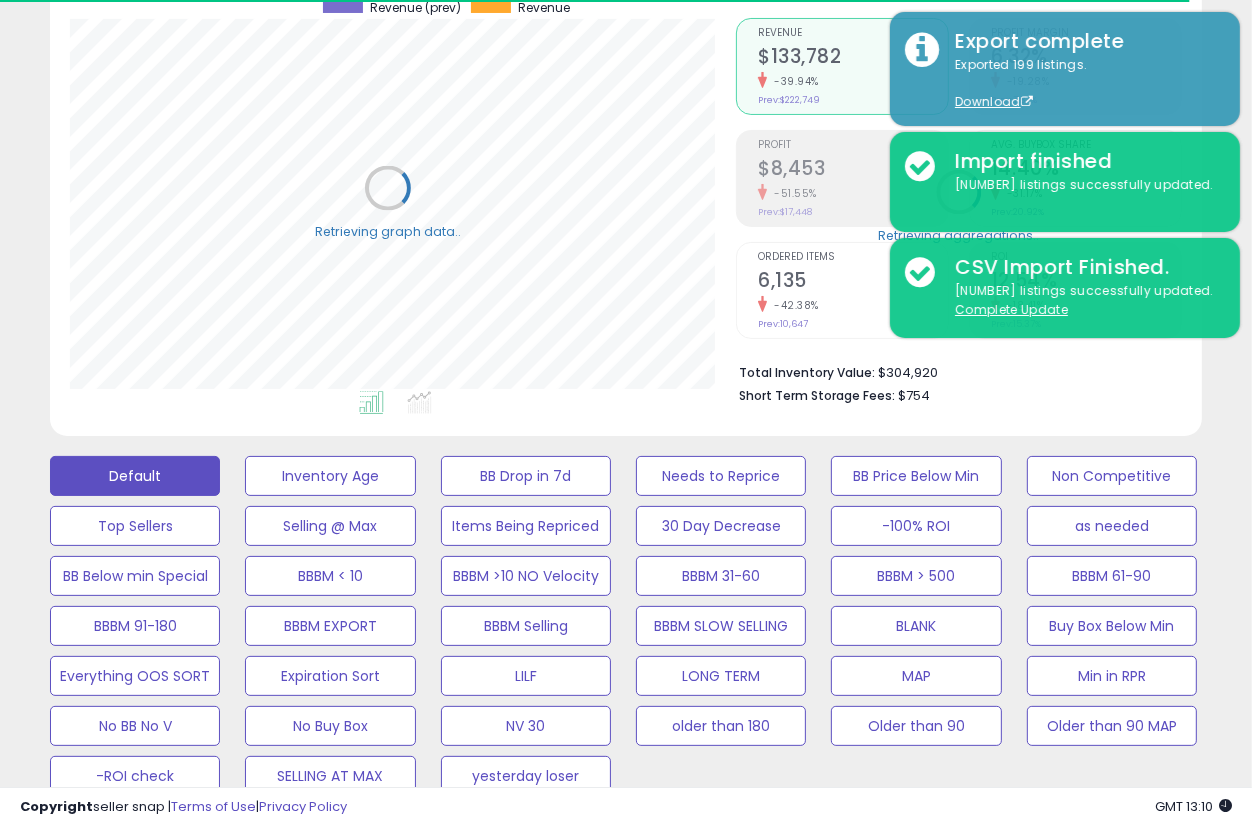 scroll, scrollTop: 410, scrollLeft: 666, axis: both 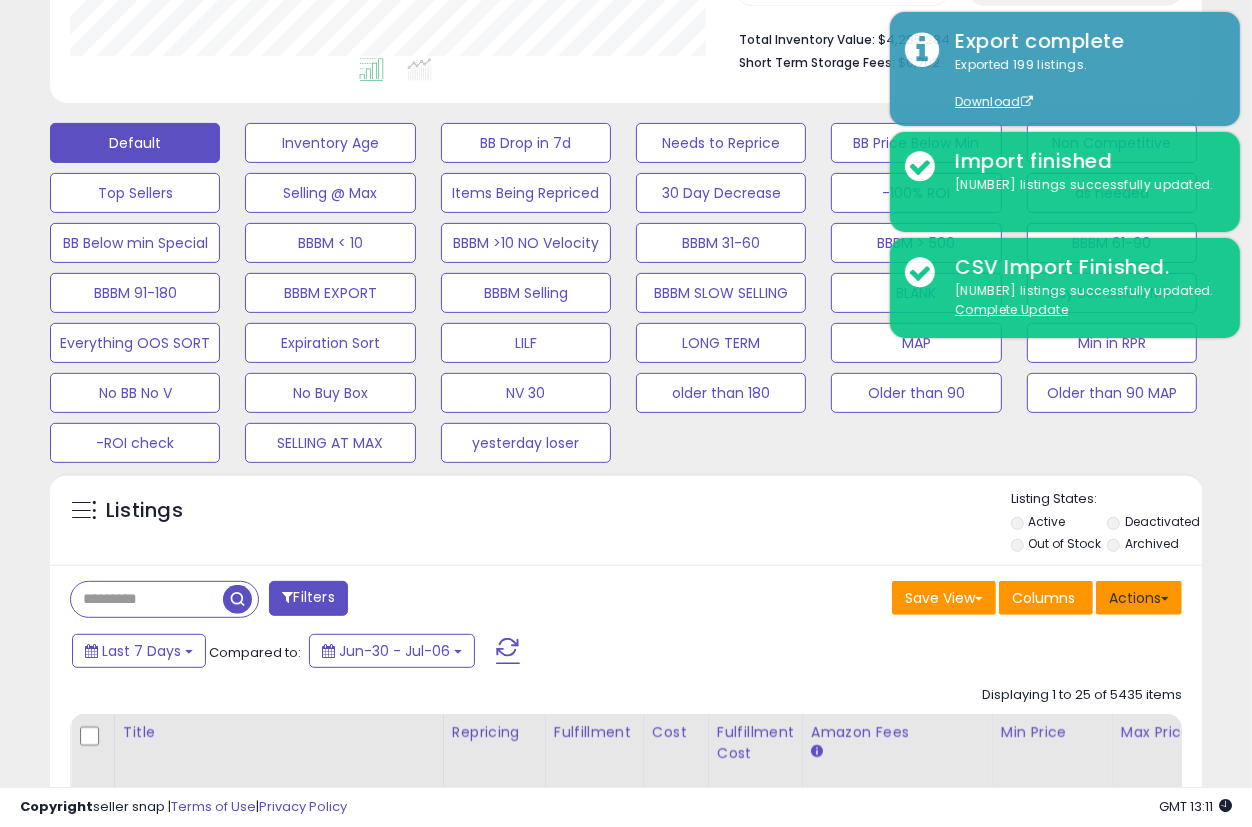 click on "Actions" at bounding box center [1139, 598] 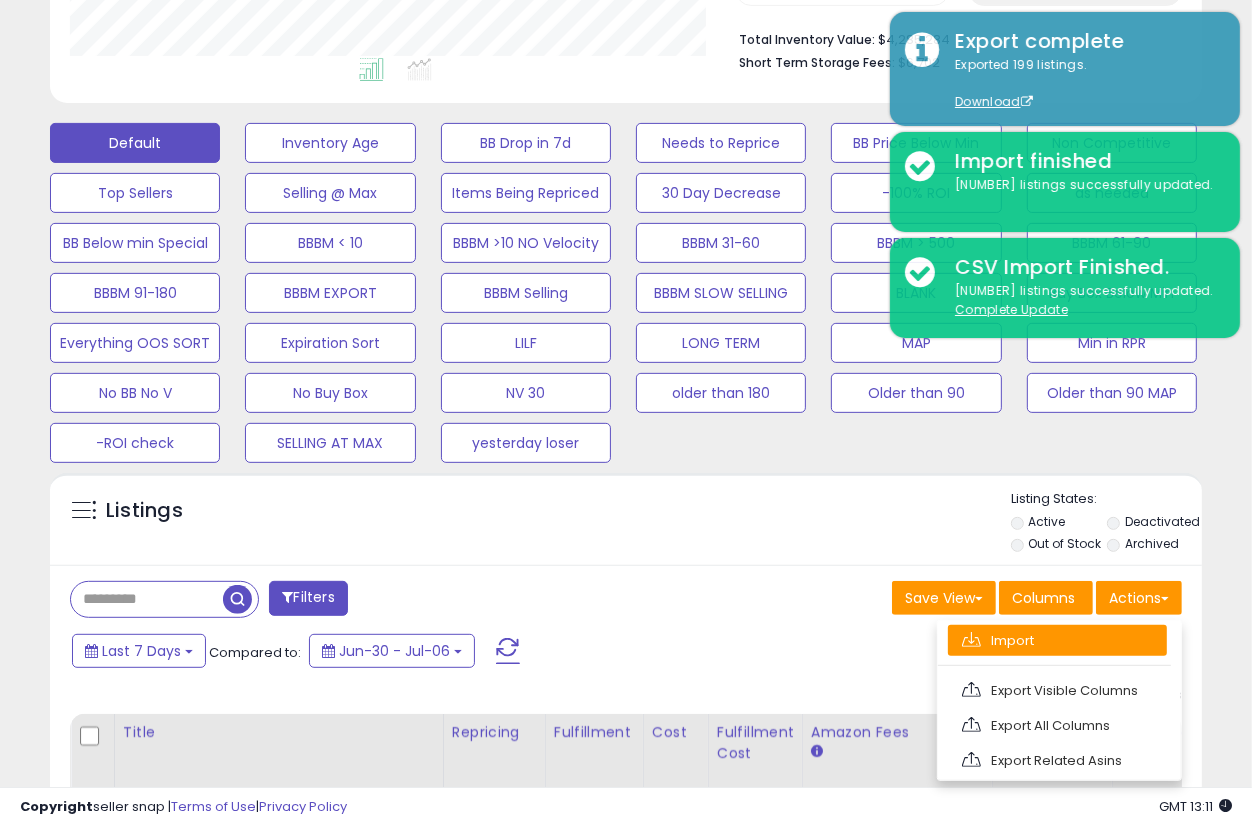 click on "Import" at bounding box center (1057, 640) 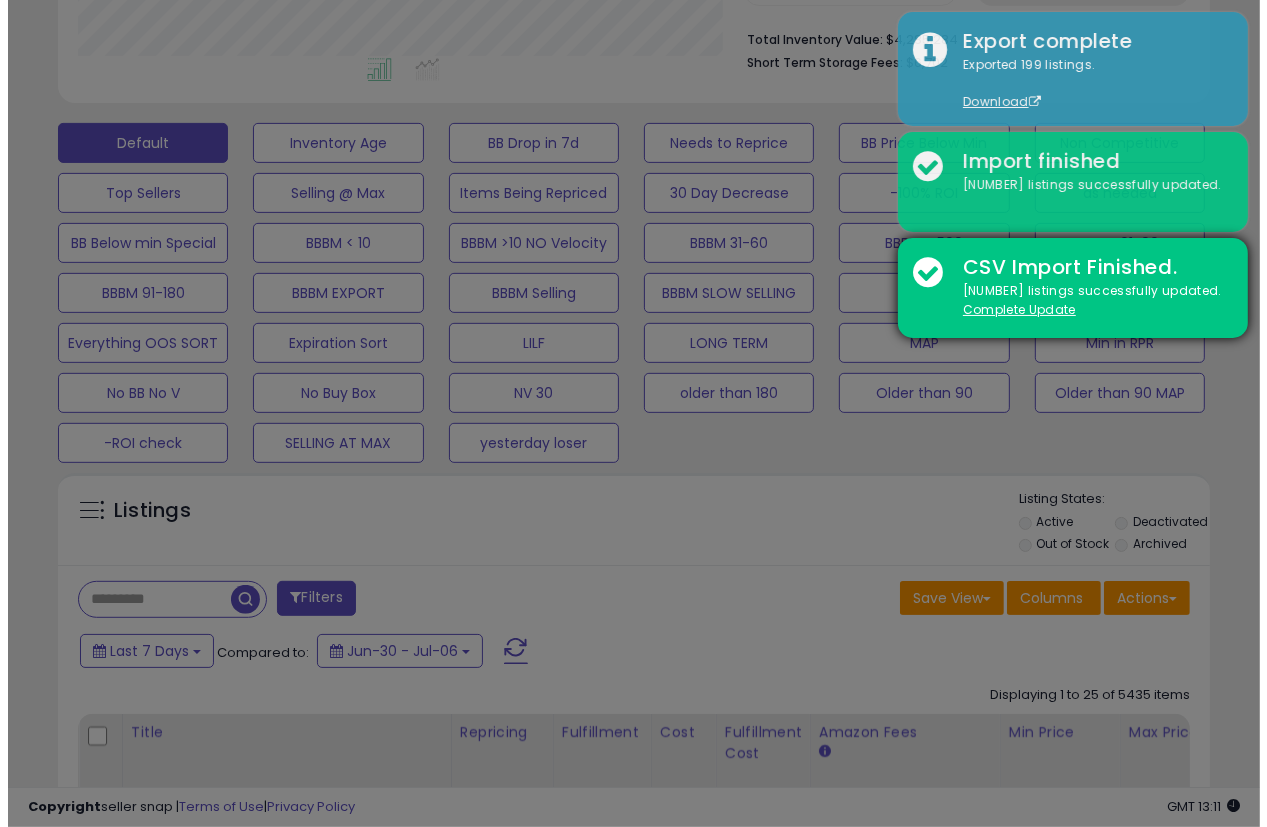 scroll, scrollTop: 999590, scrollLeft: 999324, axis: both 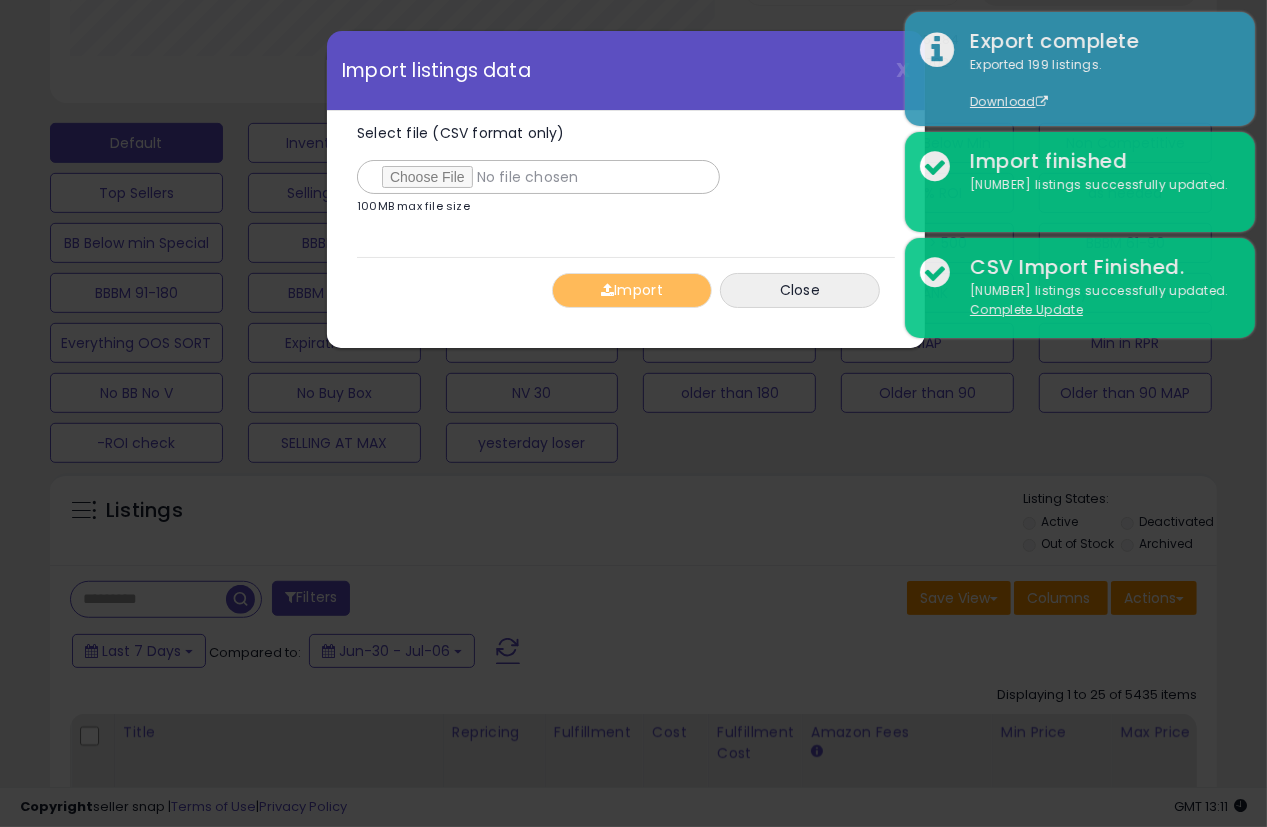 type on "**********" 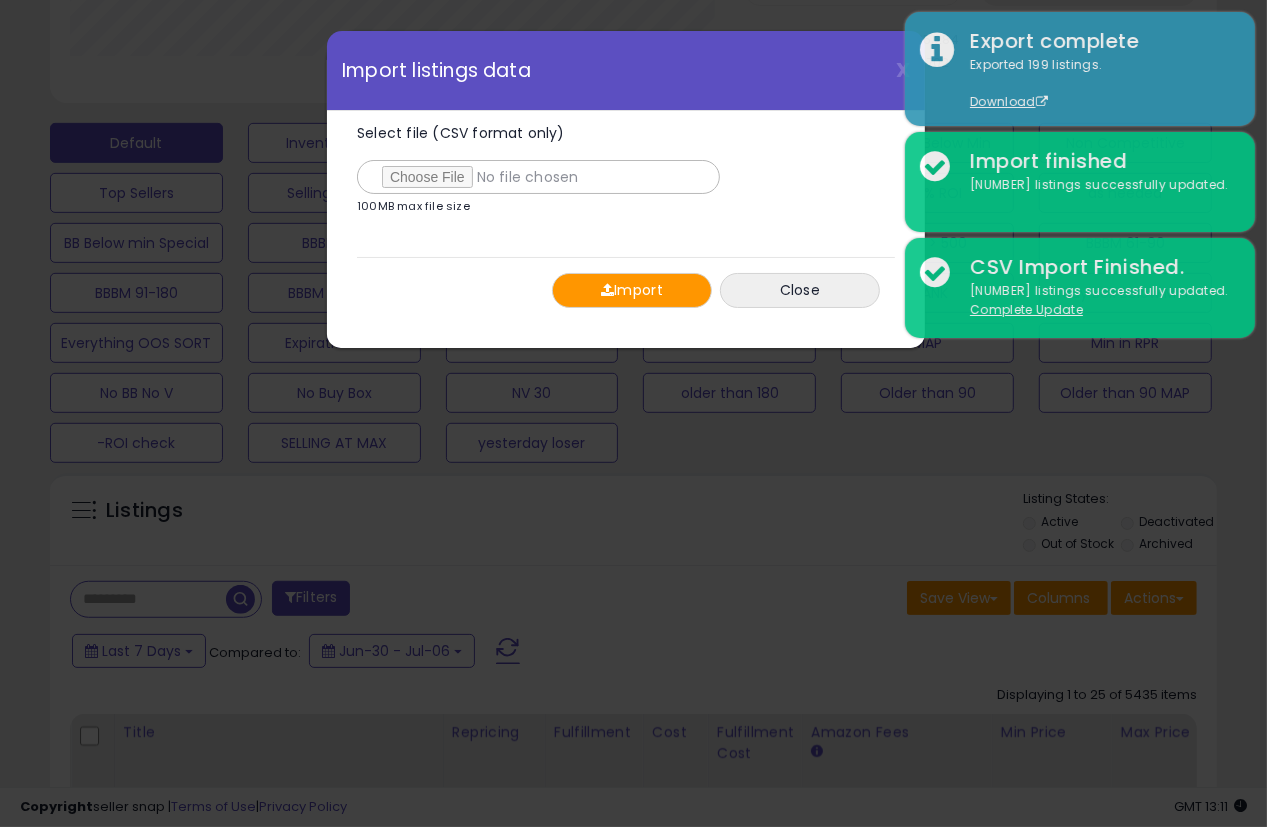 click on "Import" at bounding box center [632, 290] 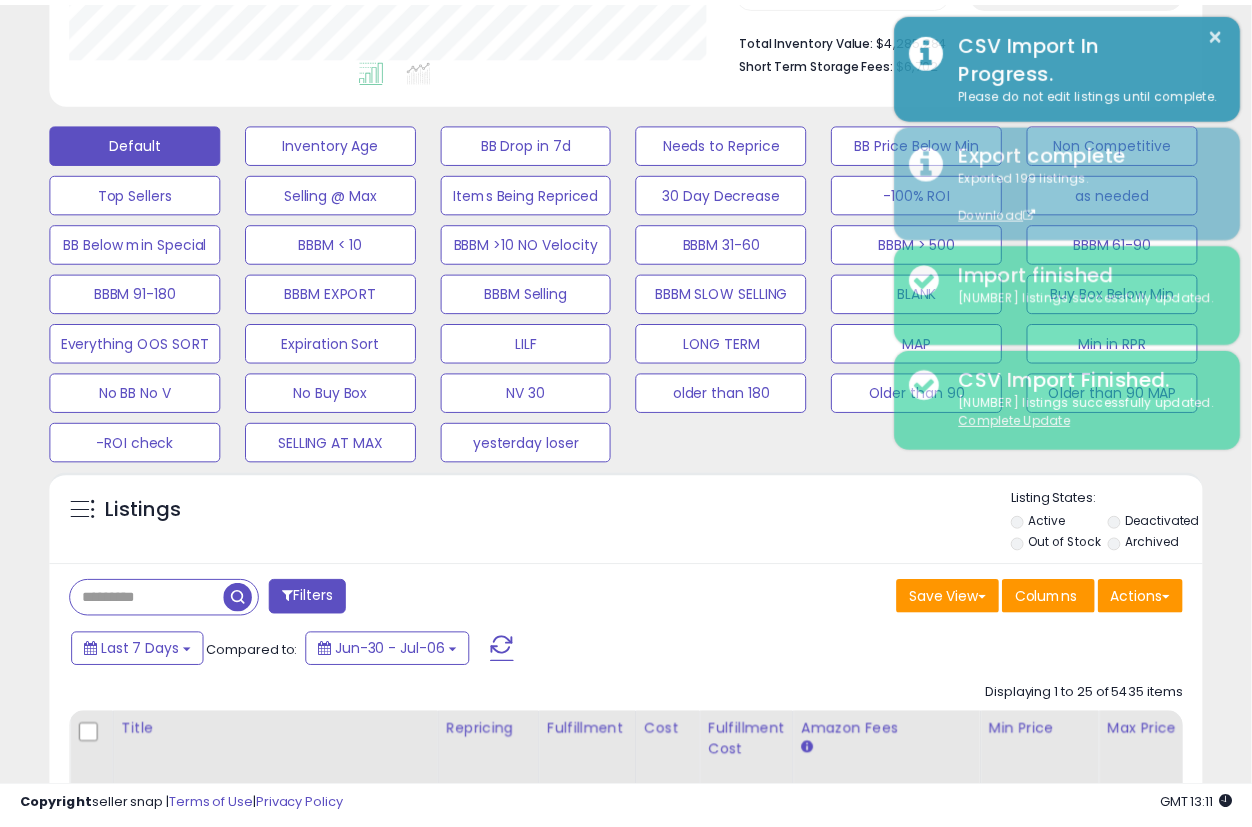 scroll, scrollTop: 410, scrollLeft: 666, axis: both 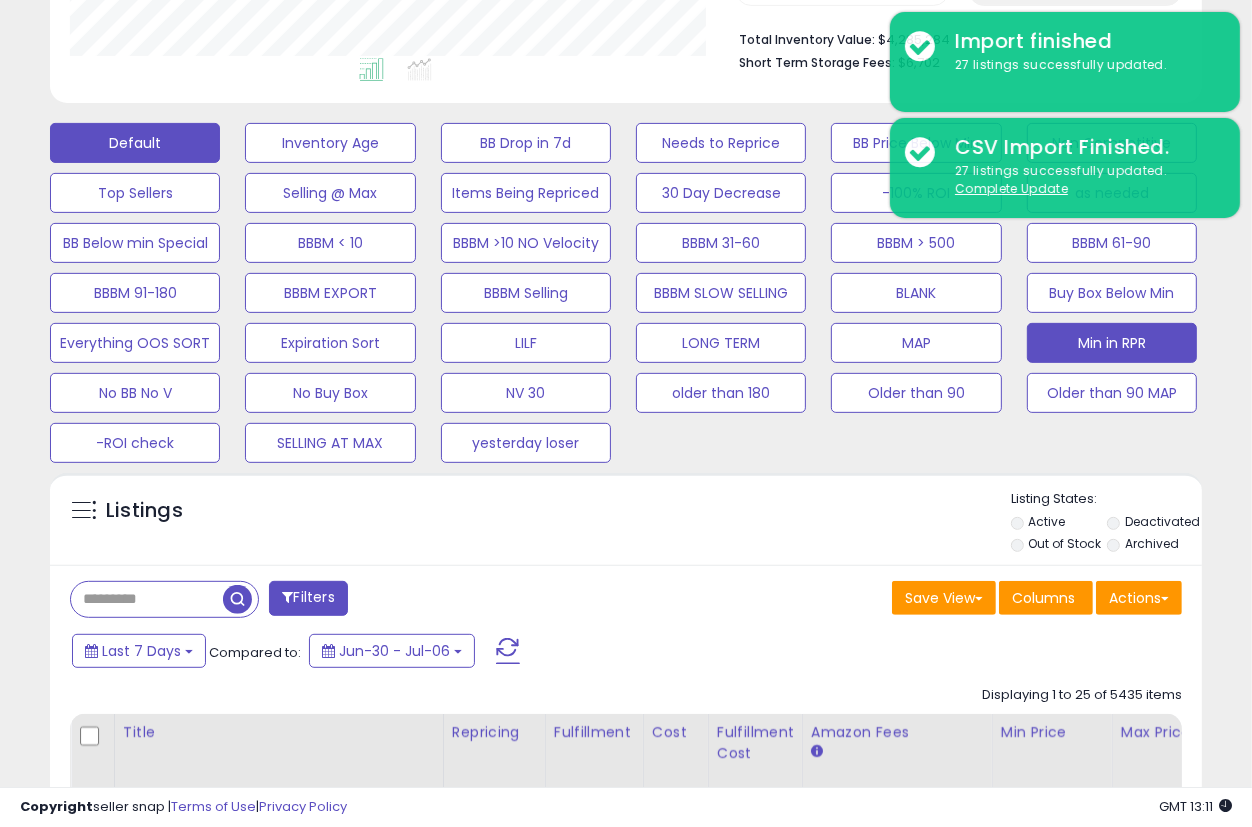 click on "Min in RPR" at bounding box center (330, 143) 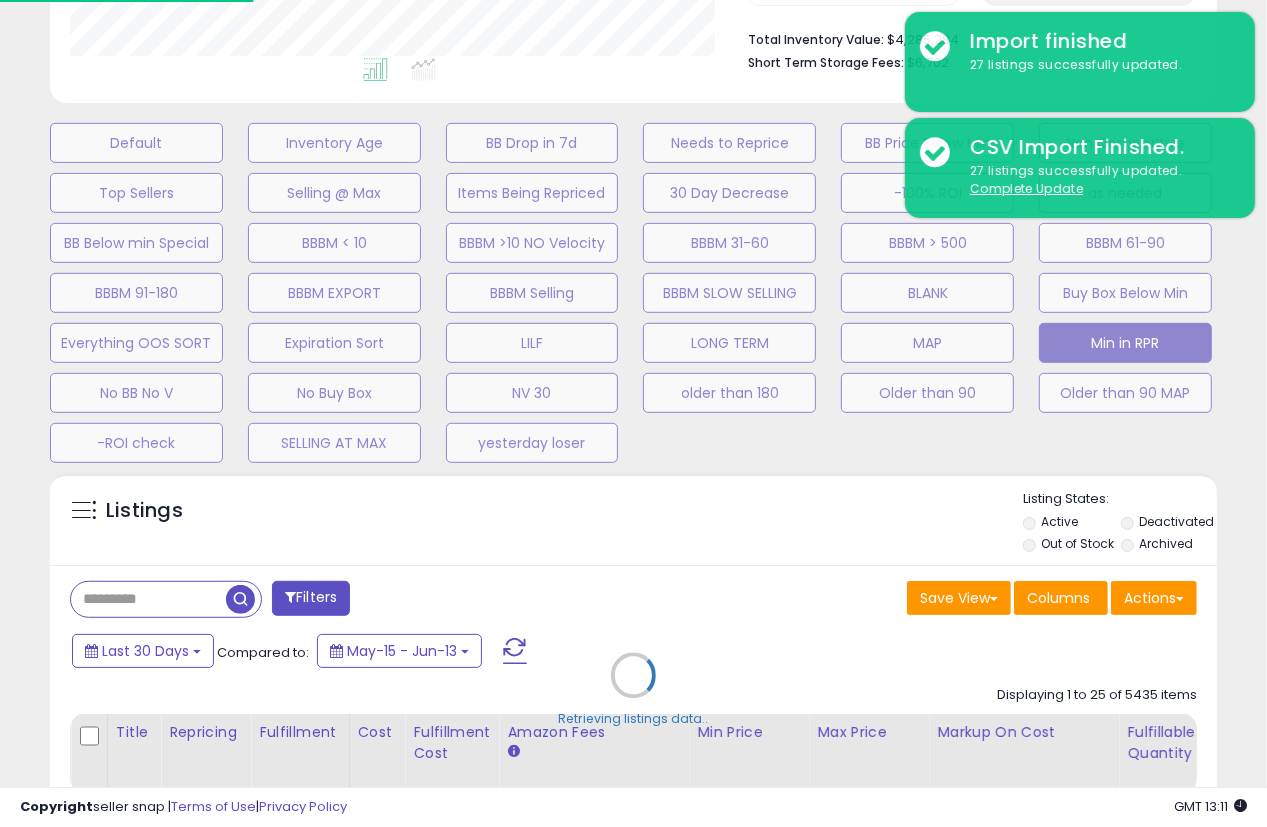 scroll, scrollTop: 999590, scrollLeft: 999324, axis: both 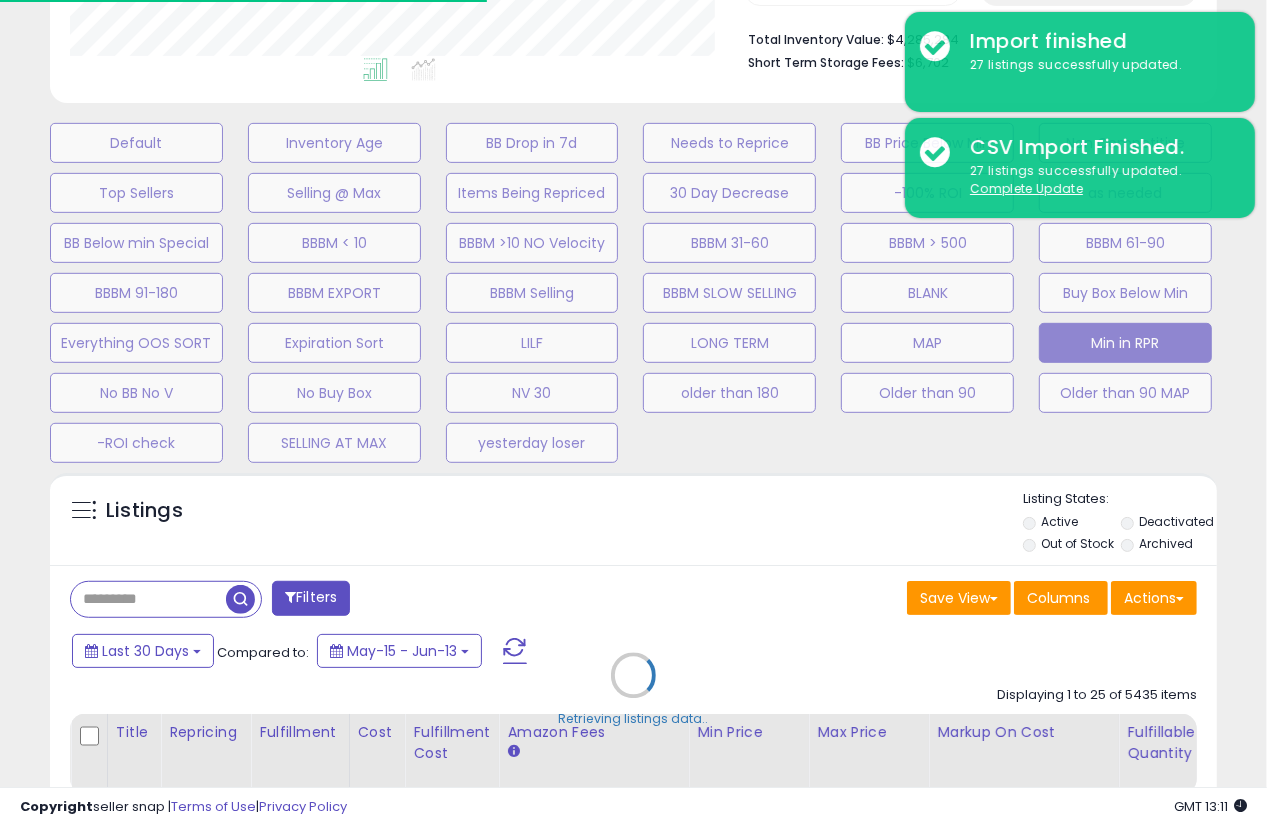 select on "**" 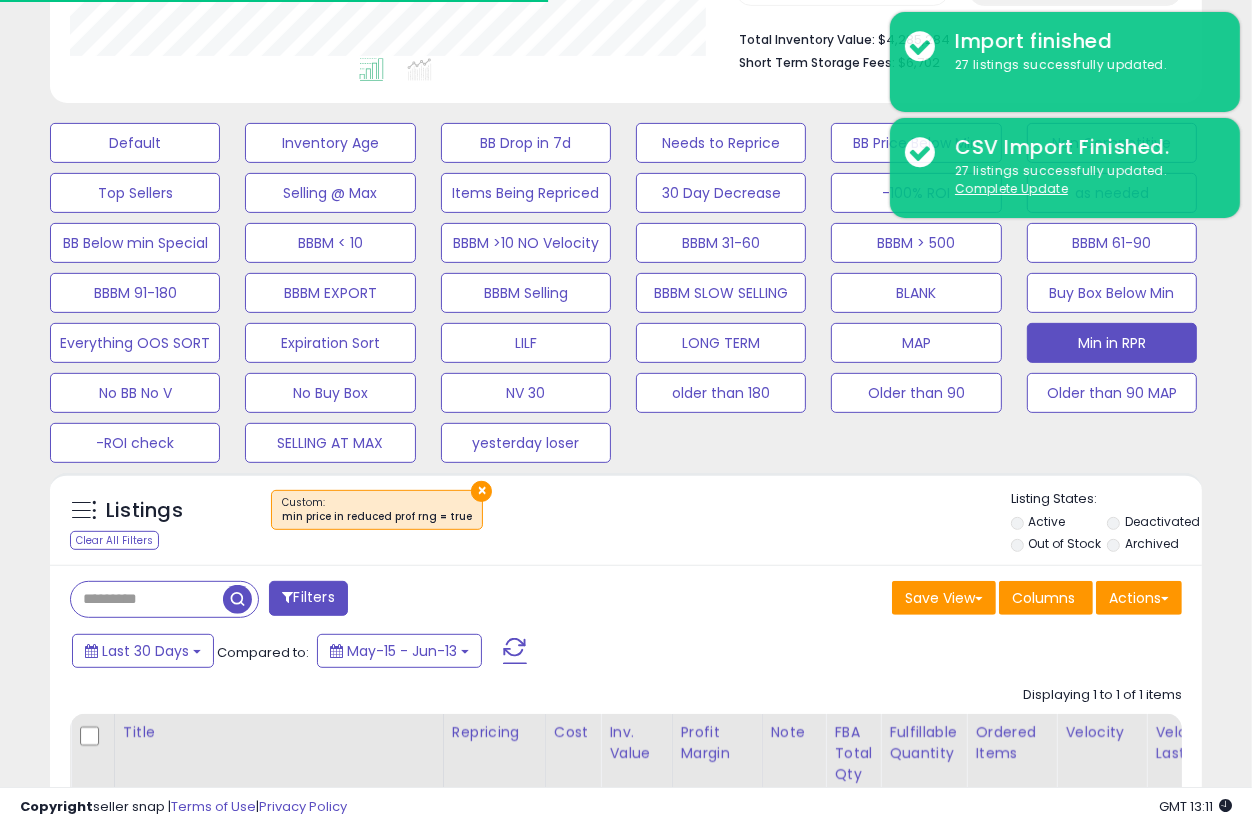 scroll, scrollTop: 410, scrollLeft: 666, axis: both 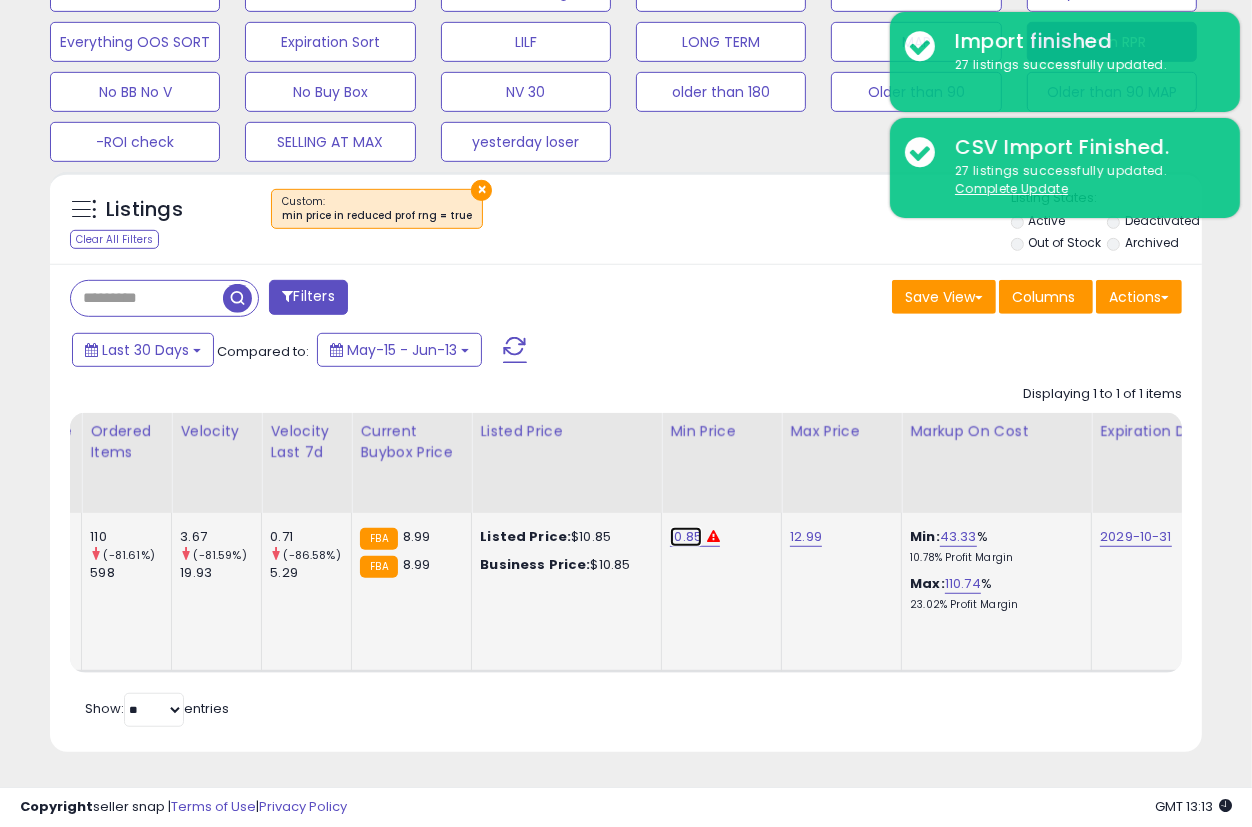 click on "10.85" at bounding box center (686, 537) 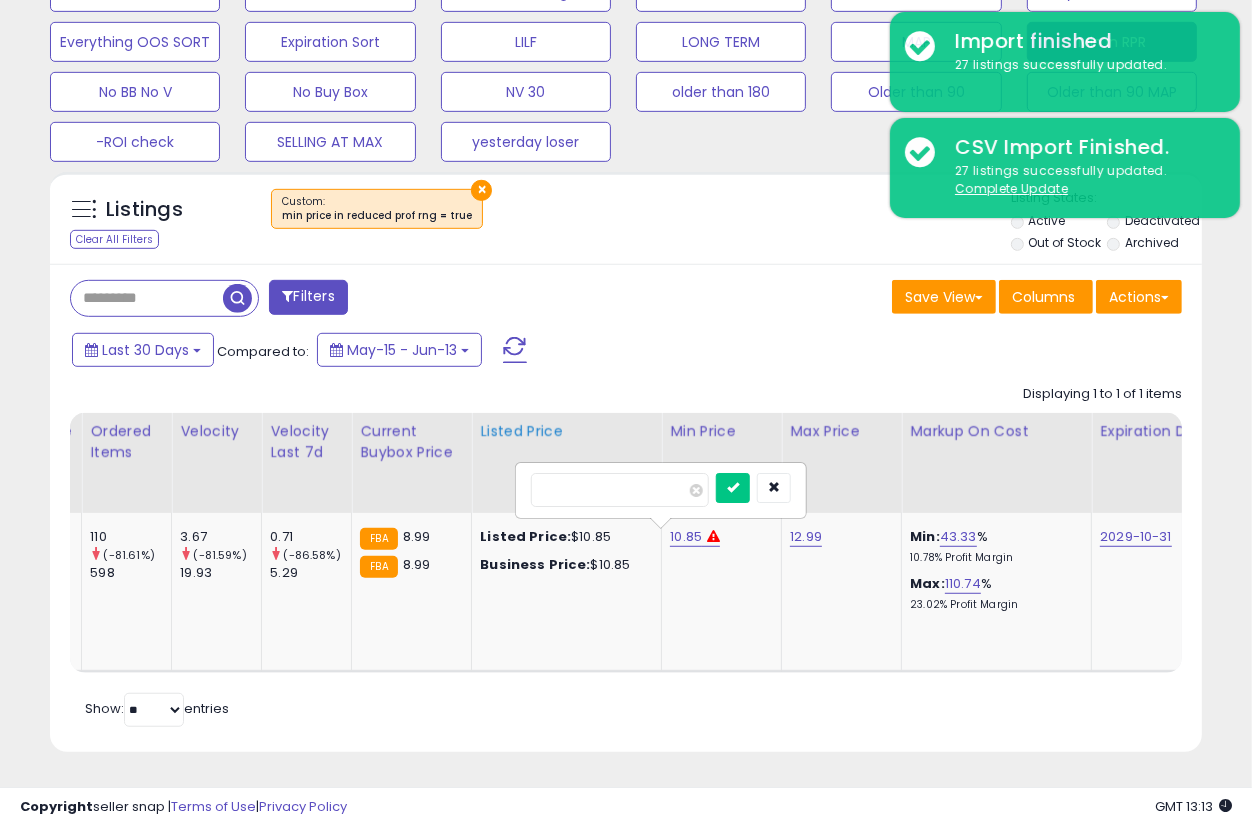 drag, startPoint x: 629, startPoint y: 480, endPoint x: 501, endPoint y: 468, distance: 128.56126 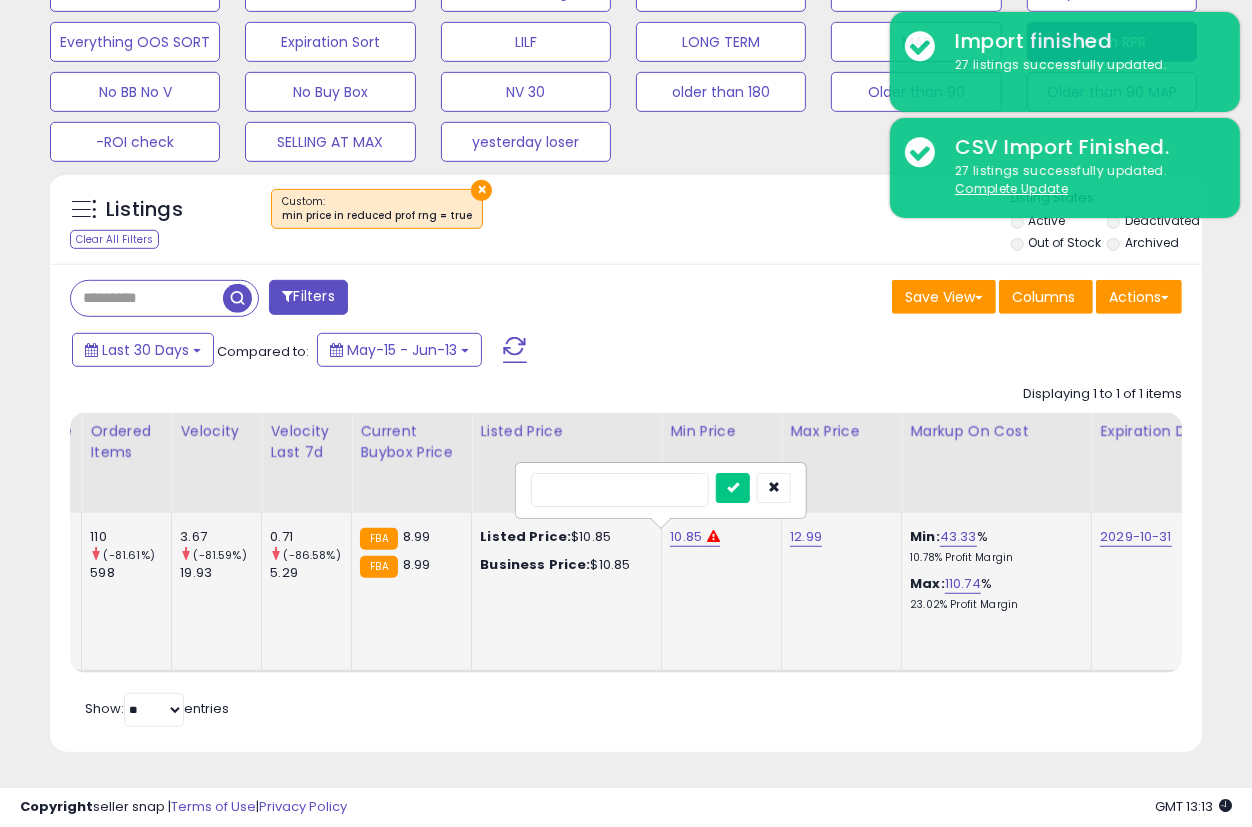 type 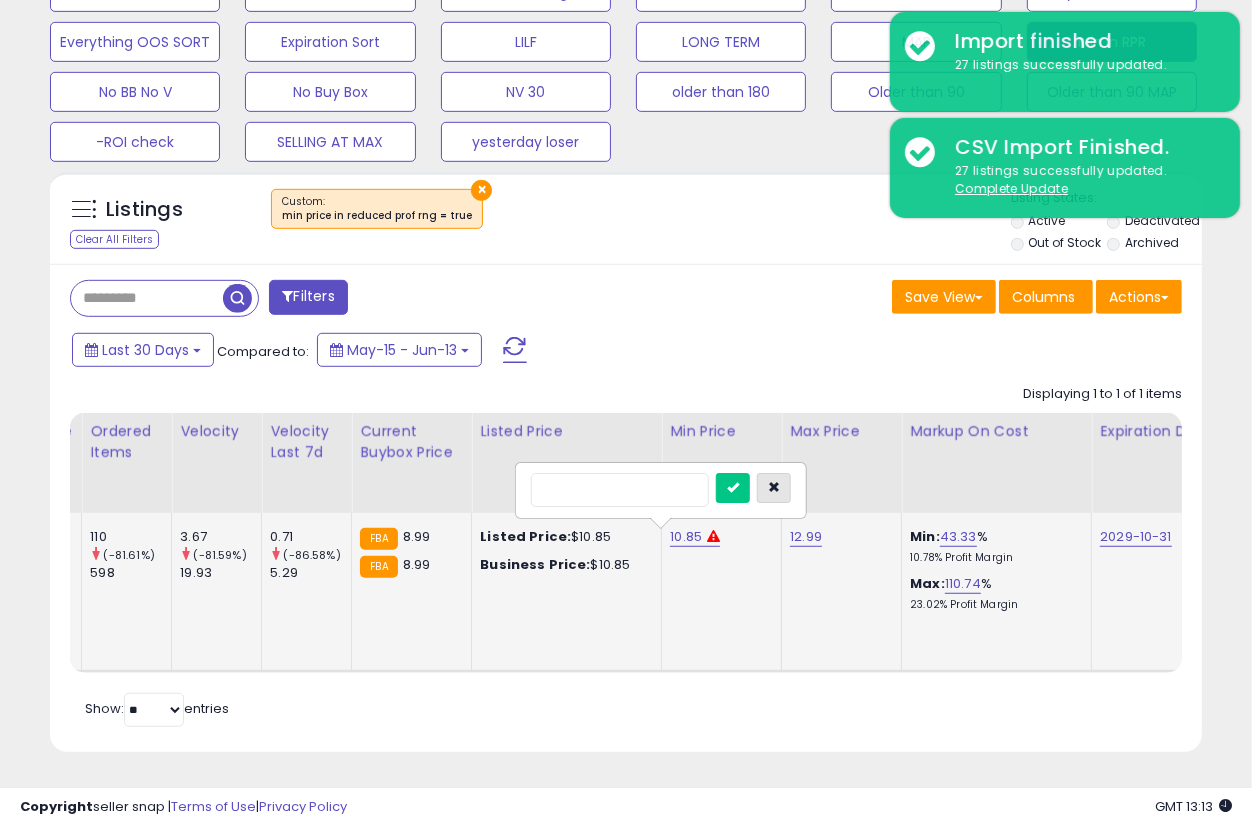 click at bounding box center [774, 488] 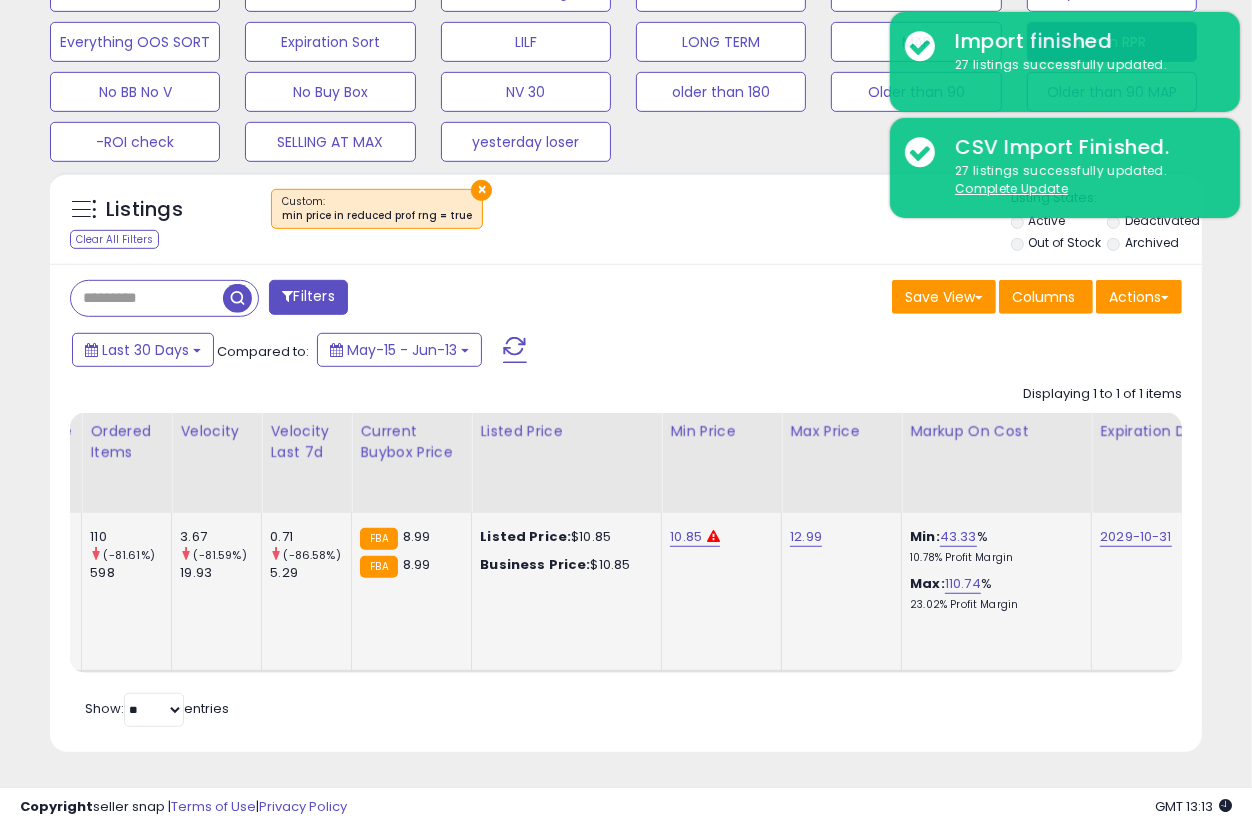 click on "Filters
Save View
Save As New View" at bounding box center (626, 508) 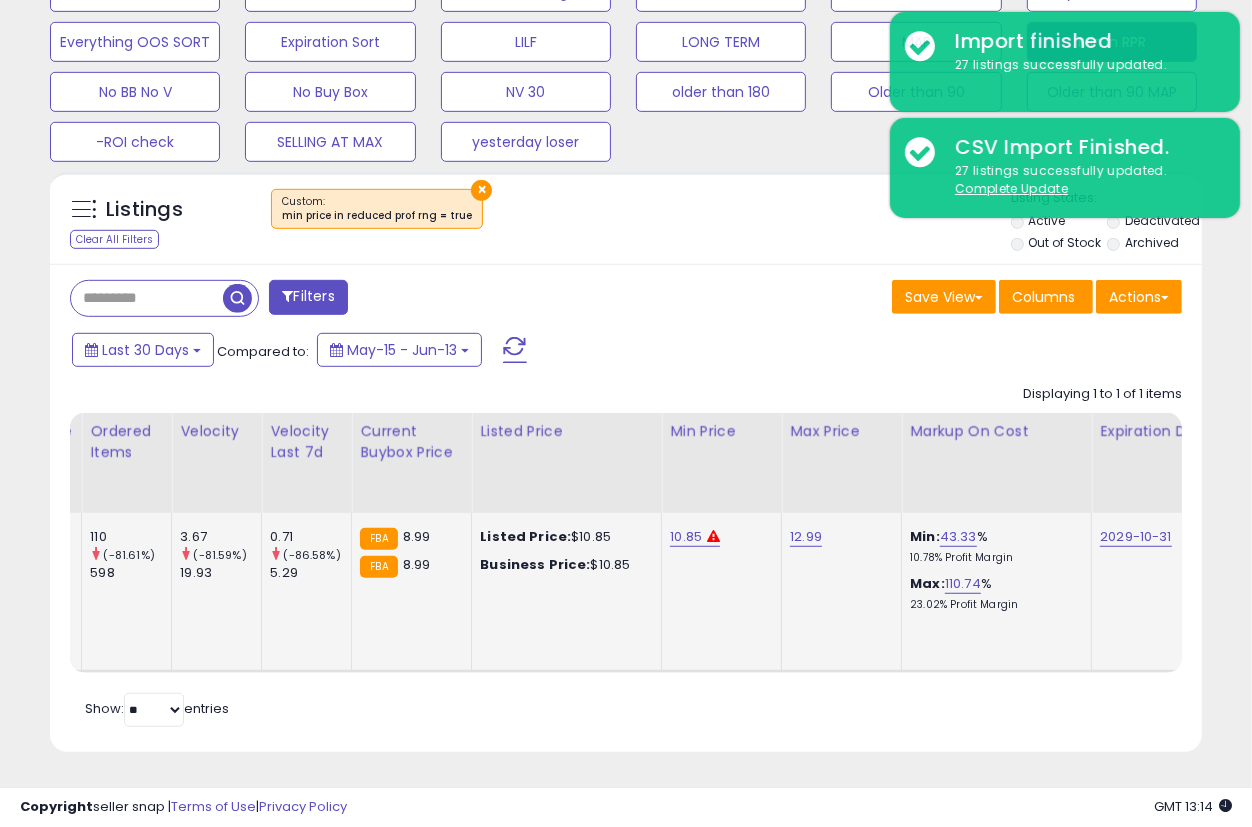 scroll, scrollTop: 0, scrollLeft: 1093, axis: horizontal 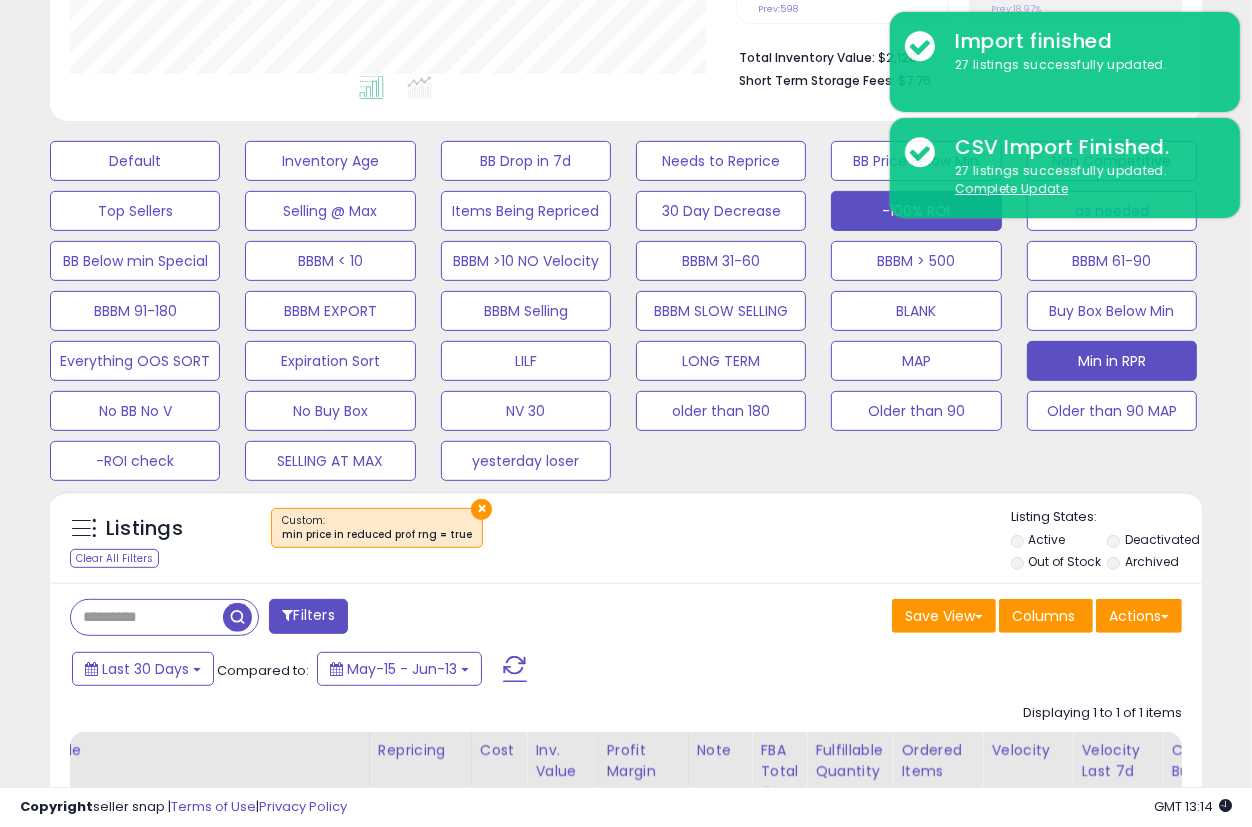 click on "-100% ROI" at bounding box center [135, 161] 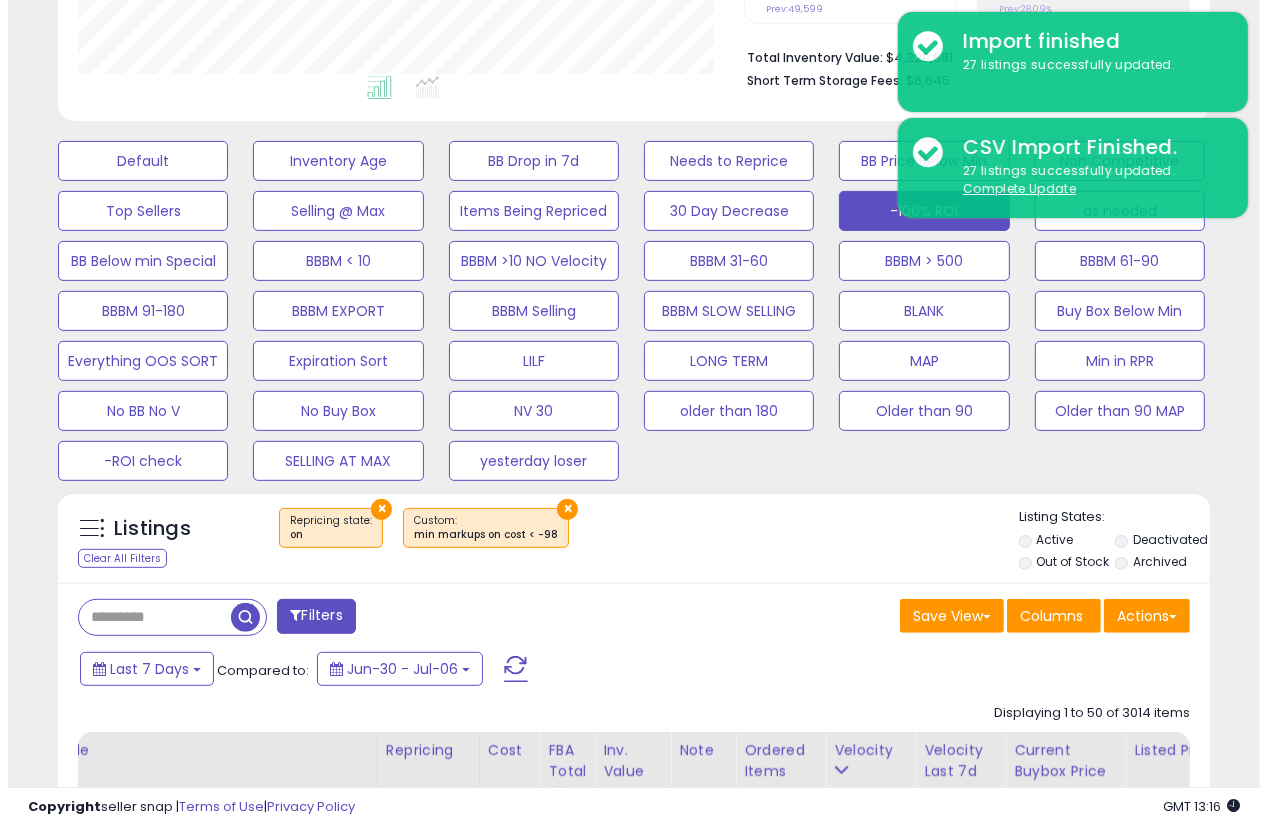 scroll, scrollTop: 823, scrollLeft: 0, axis: vertical 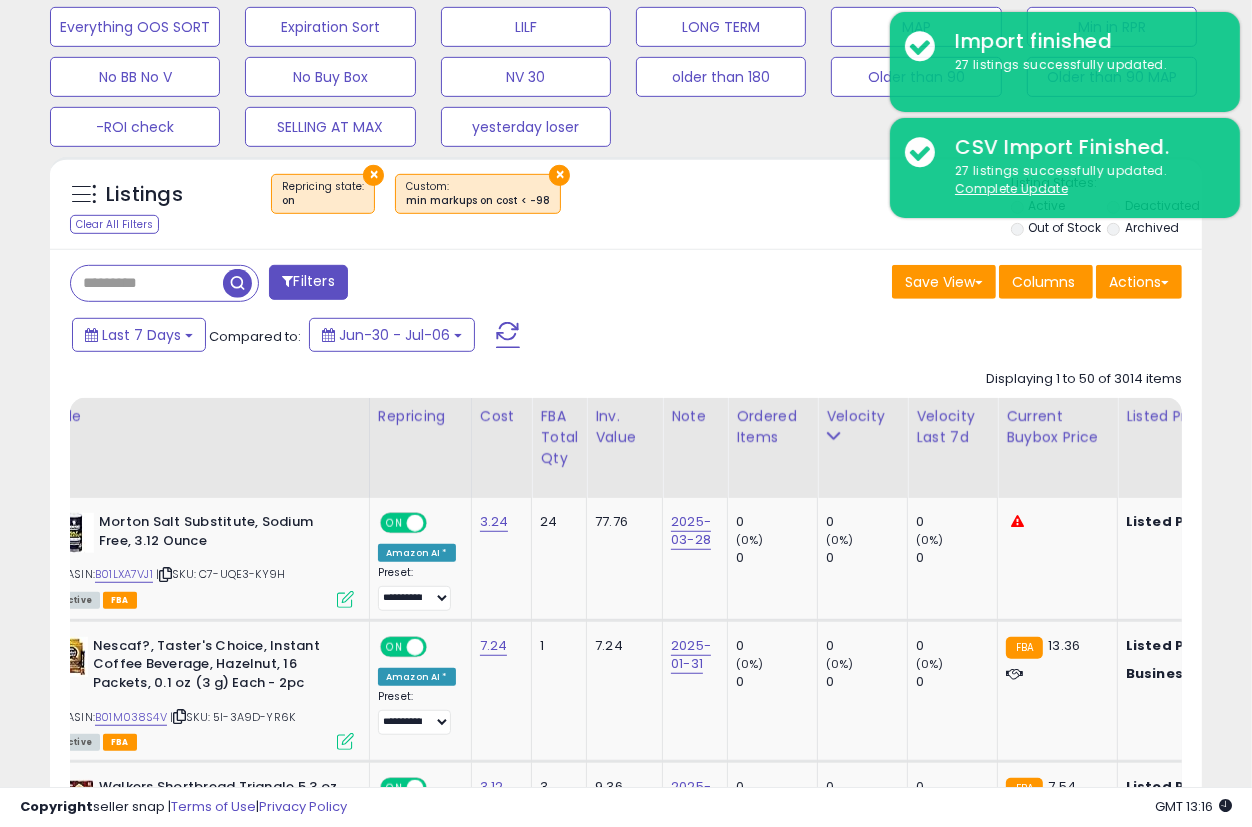 click on "Filters" at bounding box center [308, 282] 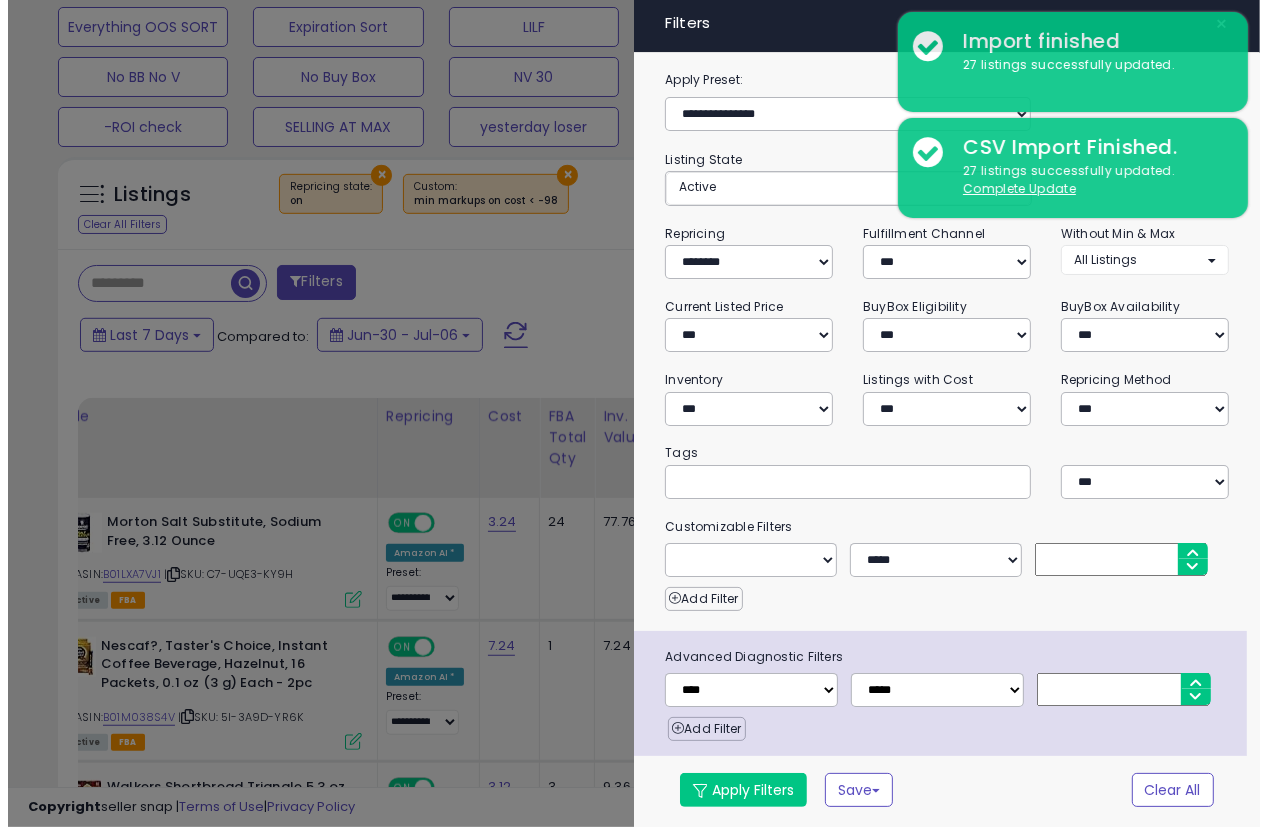 scroll, scrollTop: 999590, scrollLeft: 999324, axis: both 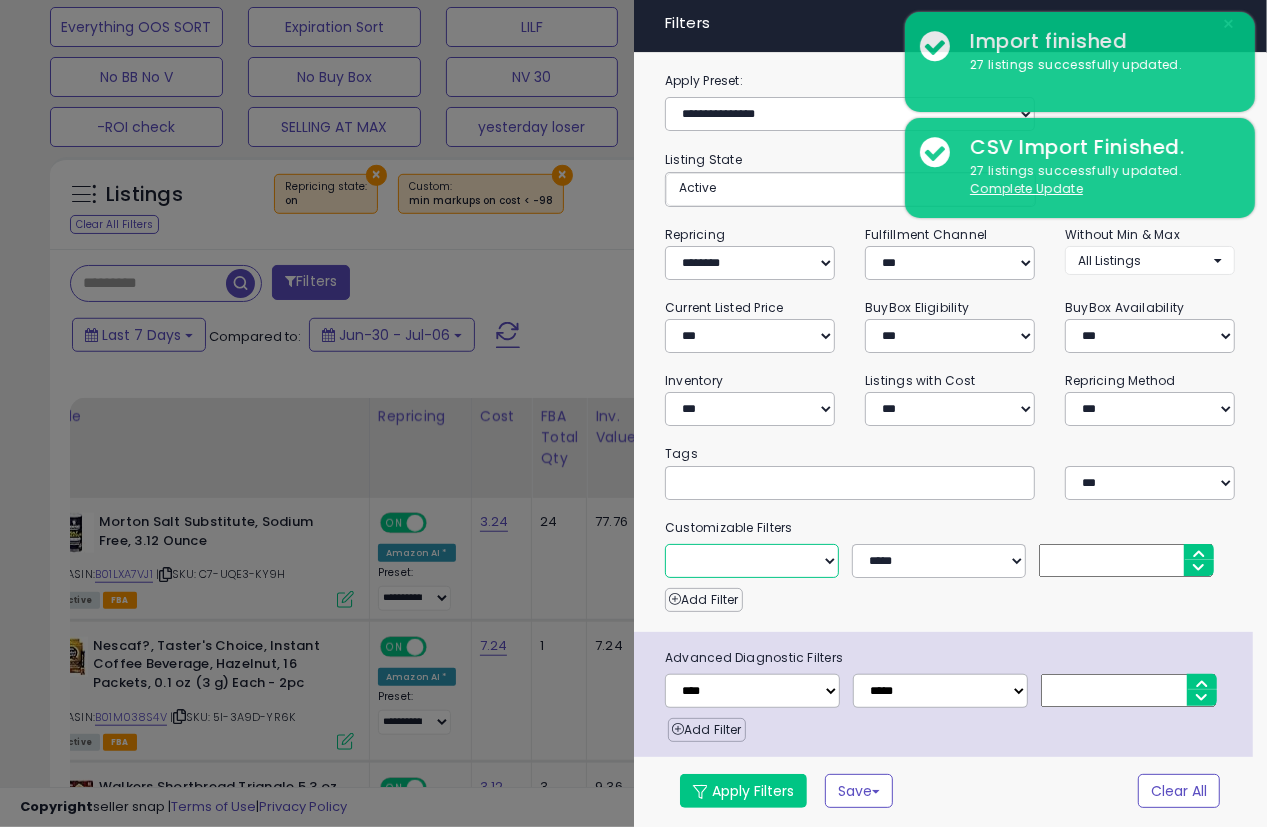 click on "**********" at bounding box center (752, 561) 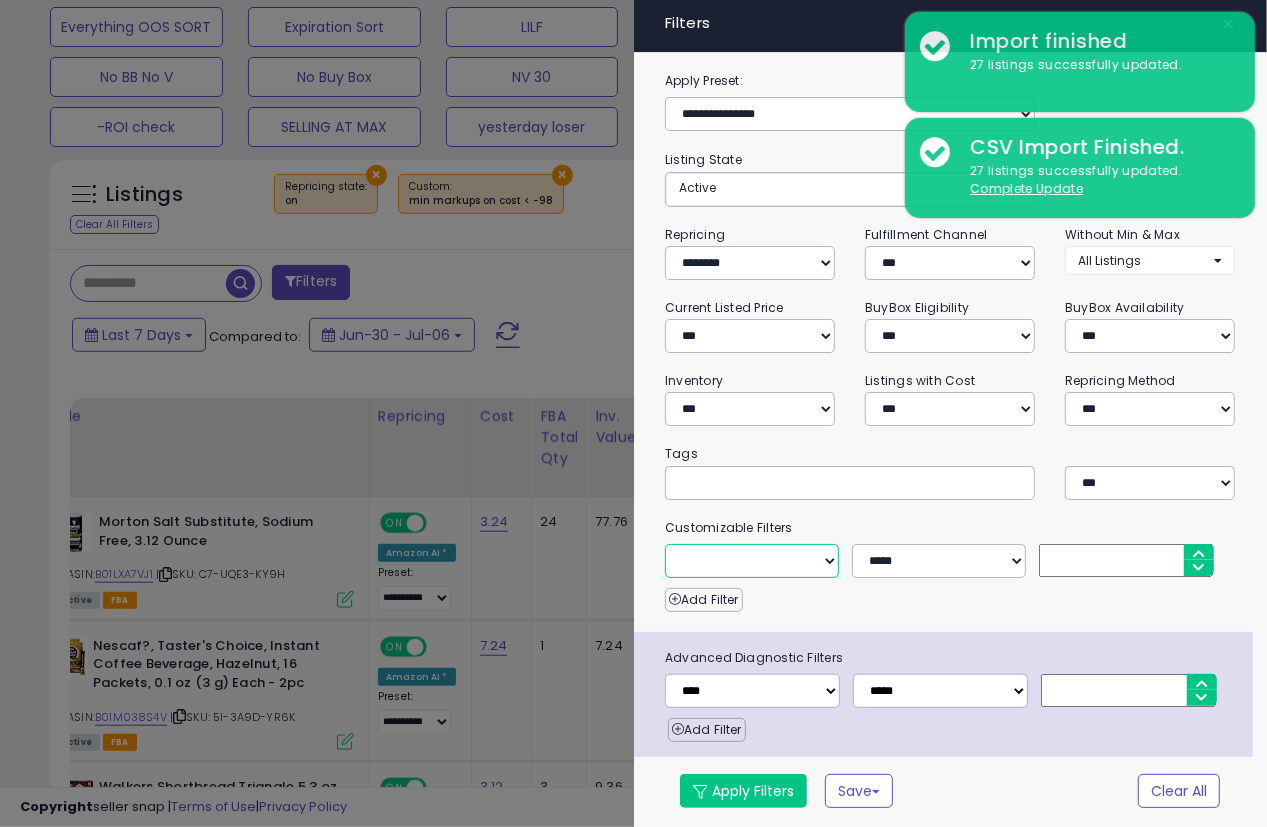 select on "**********" 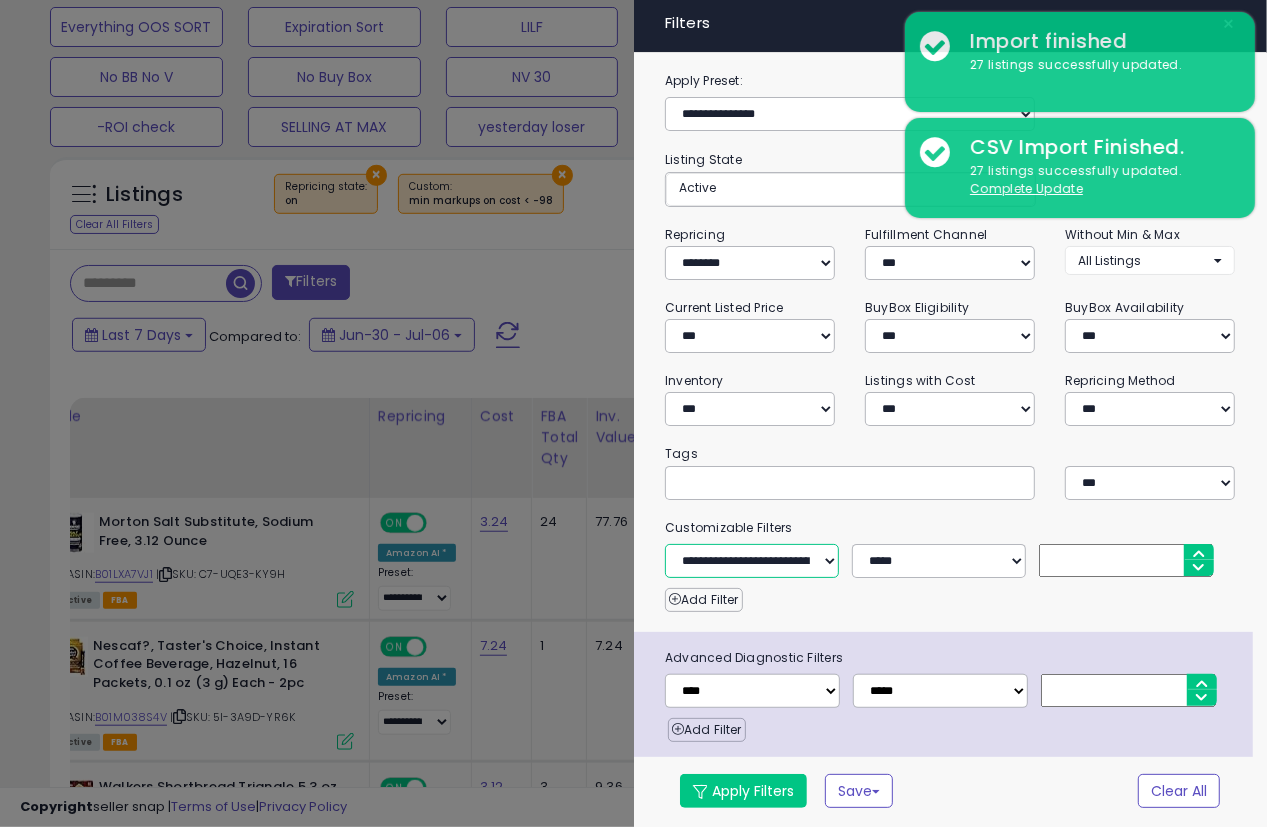 click on "**********" at bounding box center [752, 561] 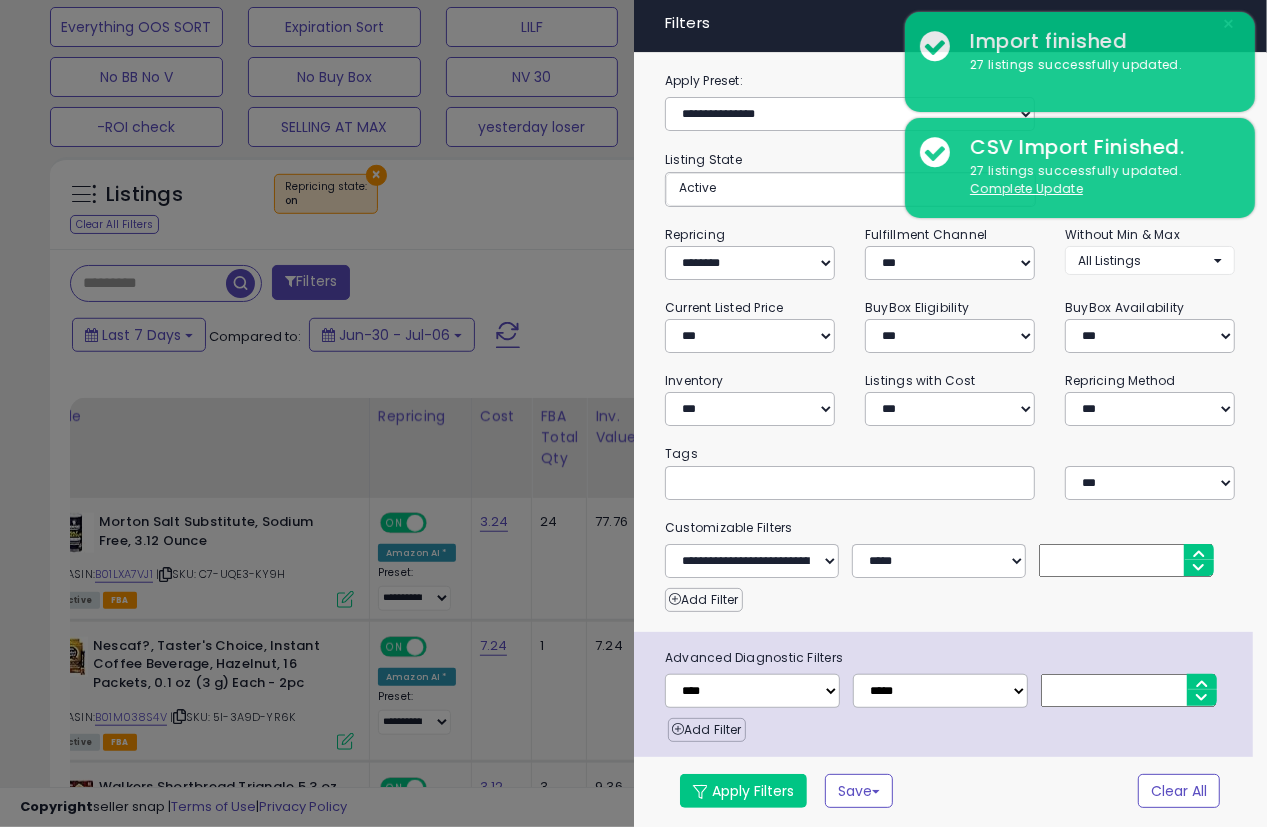 click at bounding box center (1126, 560) 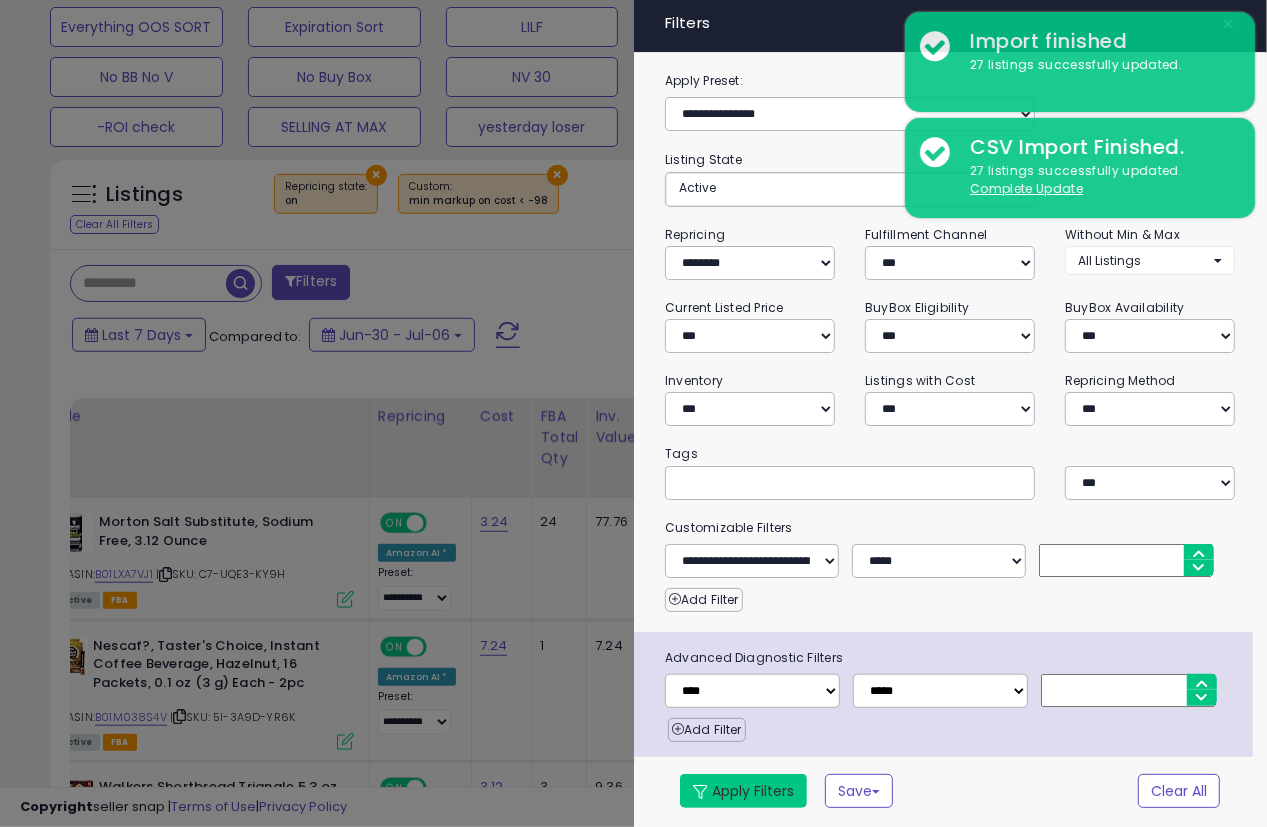 type on "***" 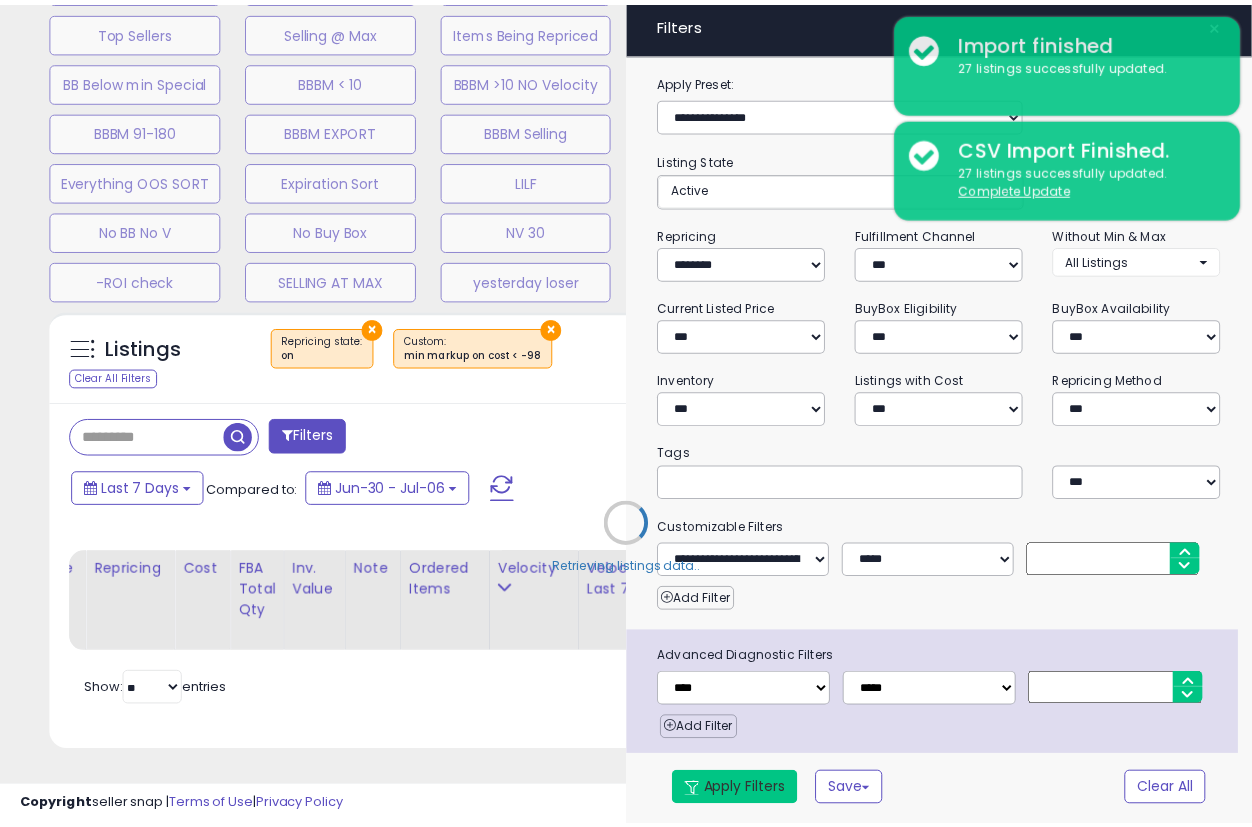 scroll, scrollTop: 684, scrollLeft: 0, axis: vertical 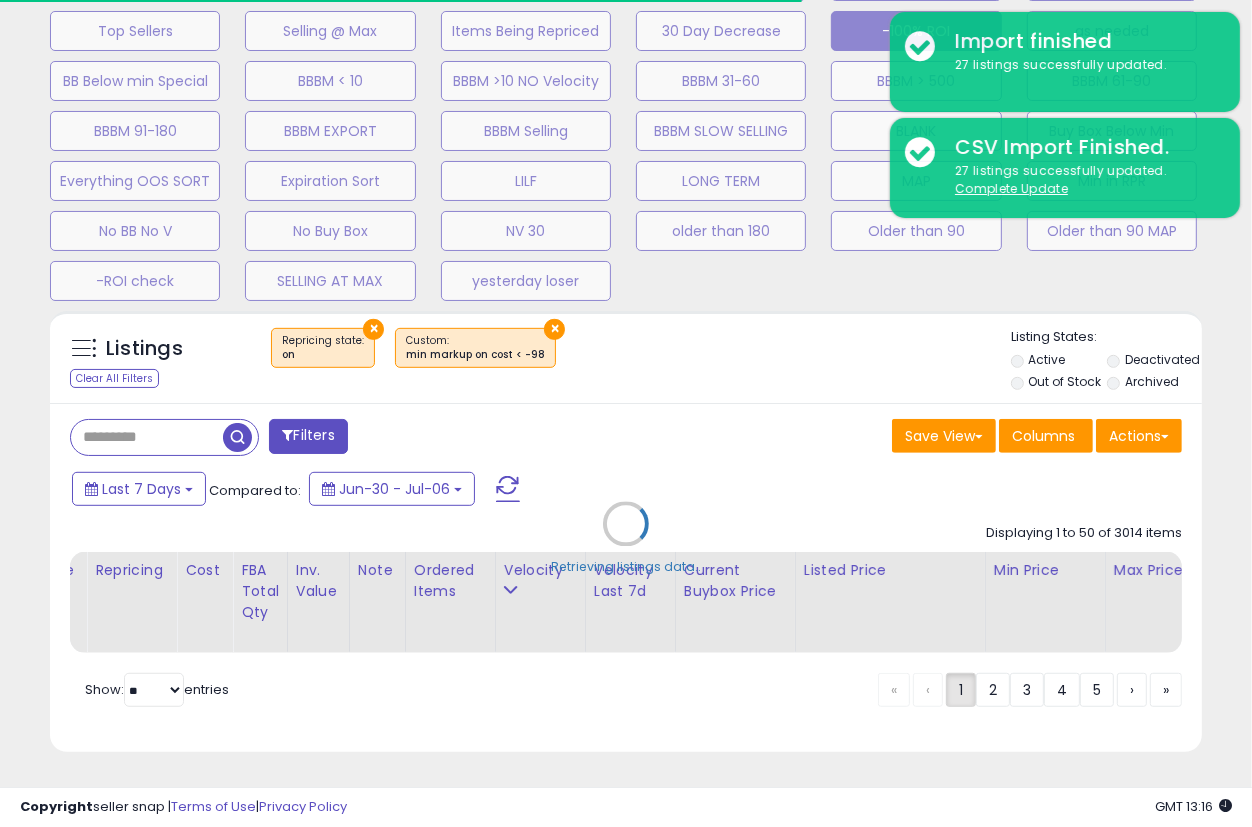 click on "Save View
Save As New View
Columns
Actions
Import" at bounding box center (911, 438) 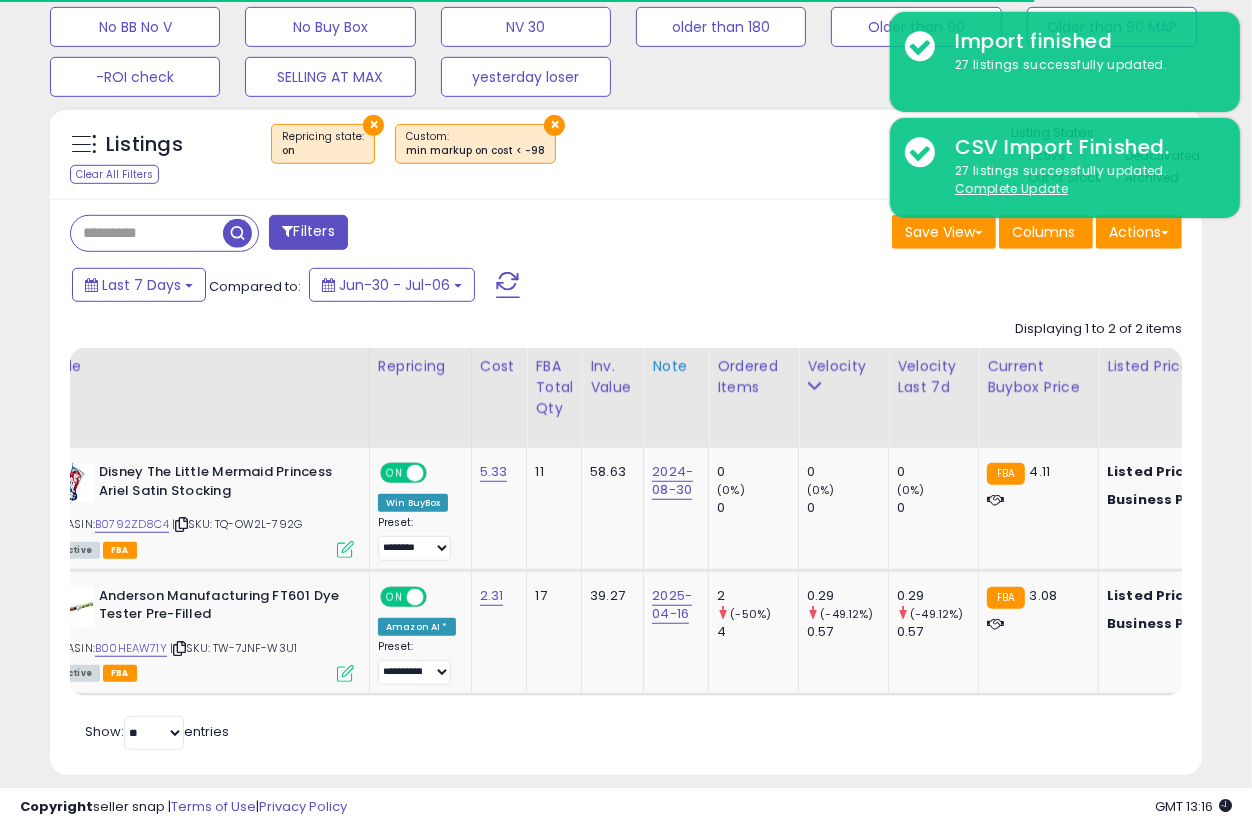 scroll, scrollTop: 909, scrollLeft: 0, axis: vertical 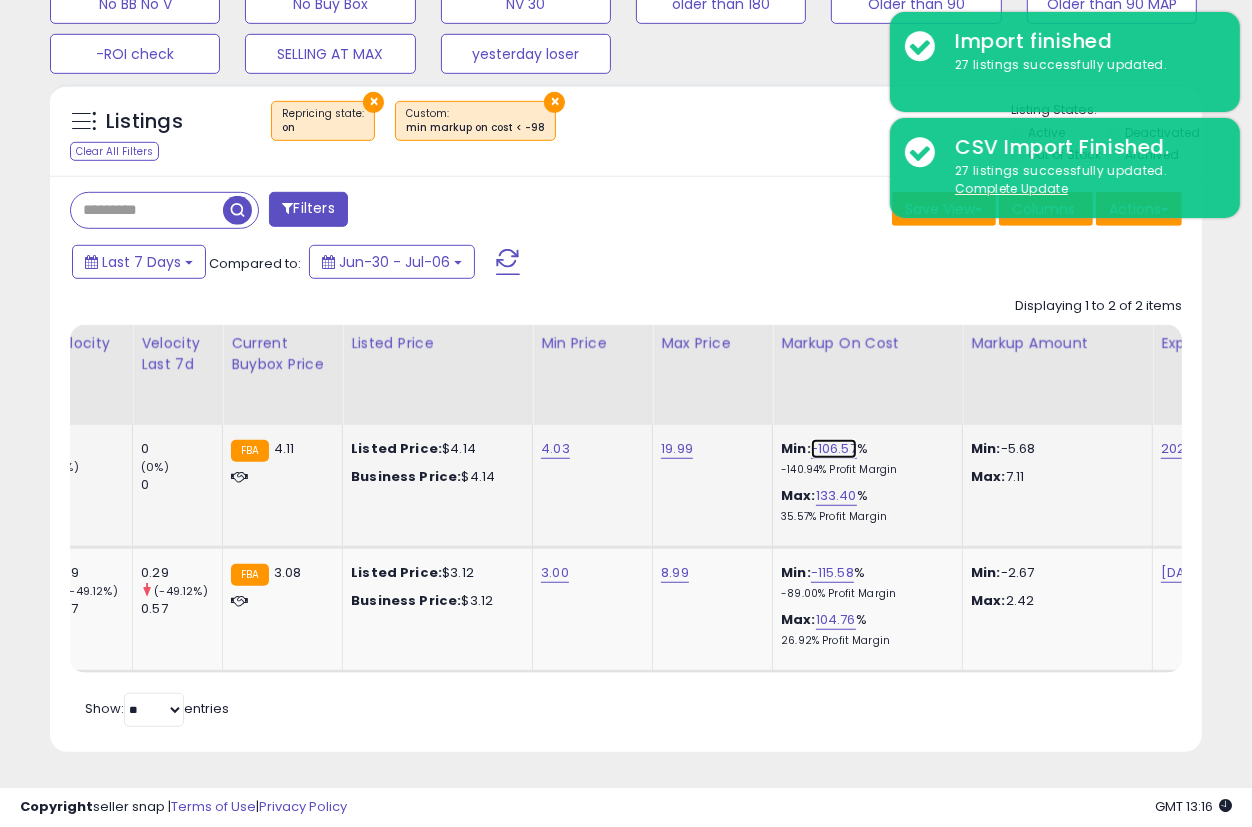 click on "-106.57" at bounding box center [834, 449] 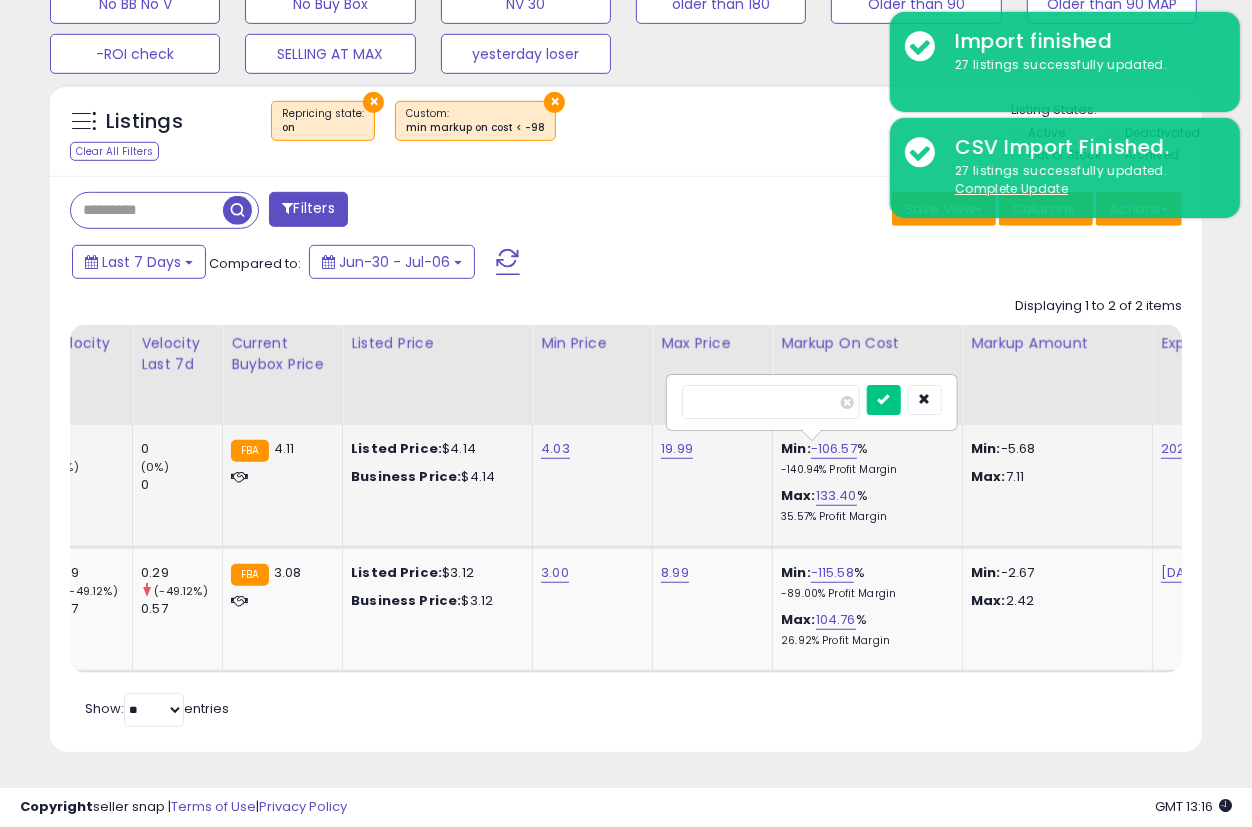 drag, startPoint x: 755, startPoint y: 378, endPoint x: 700, endPoint y: 384, distance: 55.326305 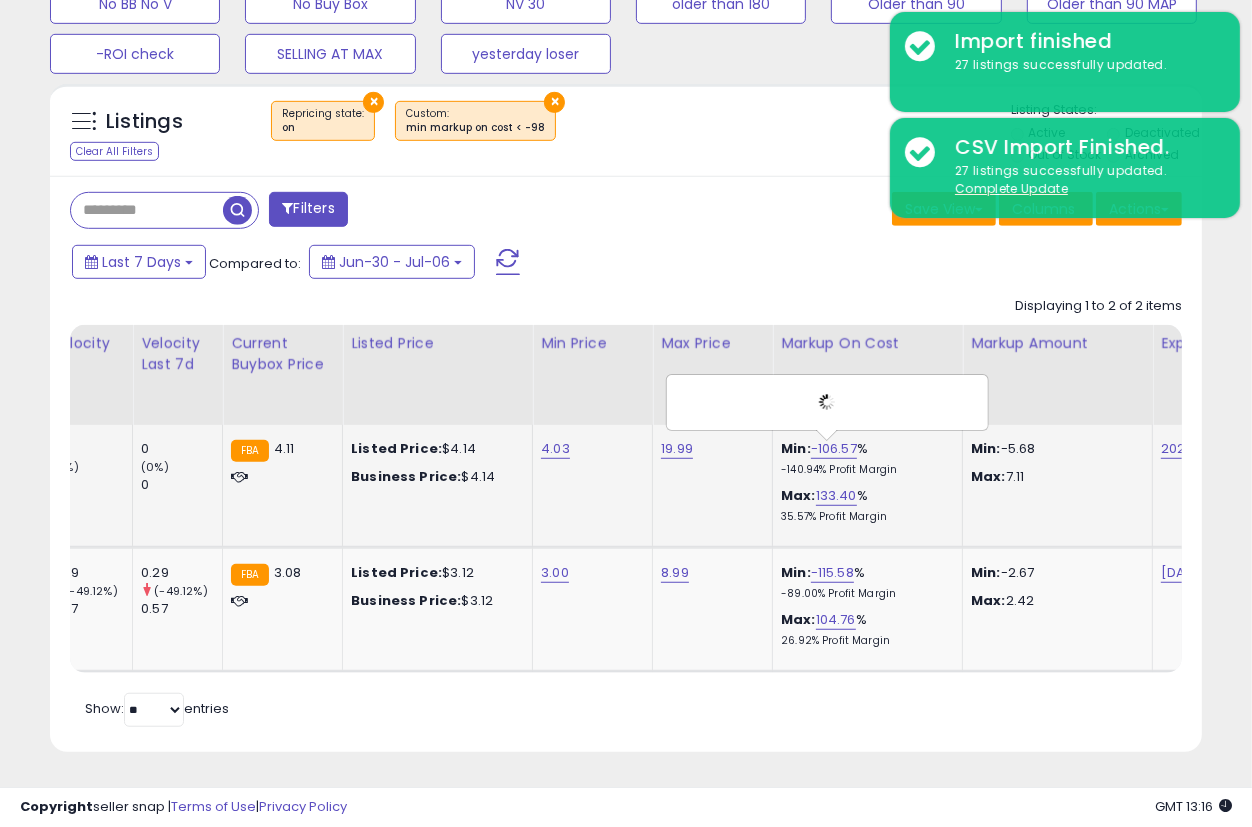 scroll, scrollTop: 0, scrollLeft: 872, axis: horizontal 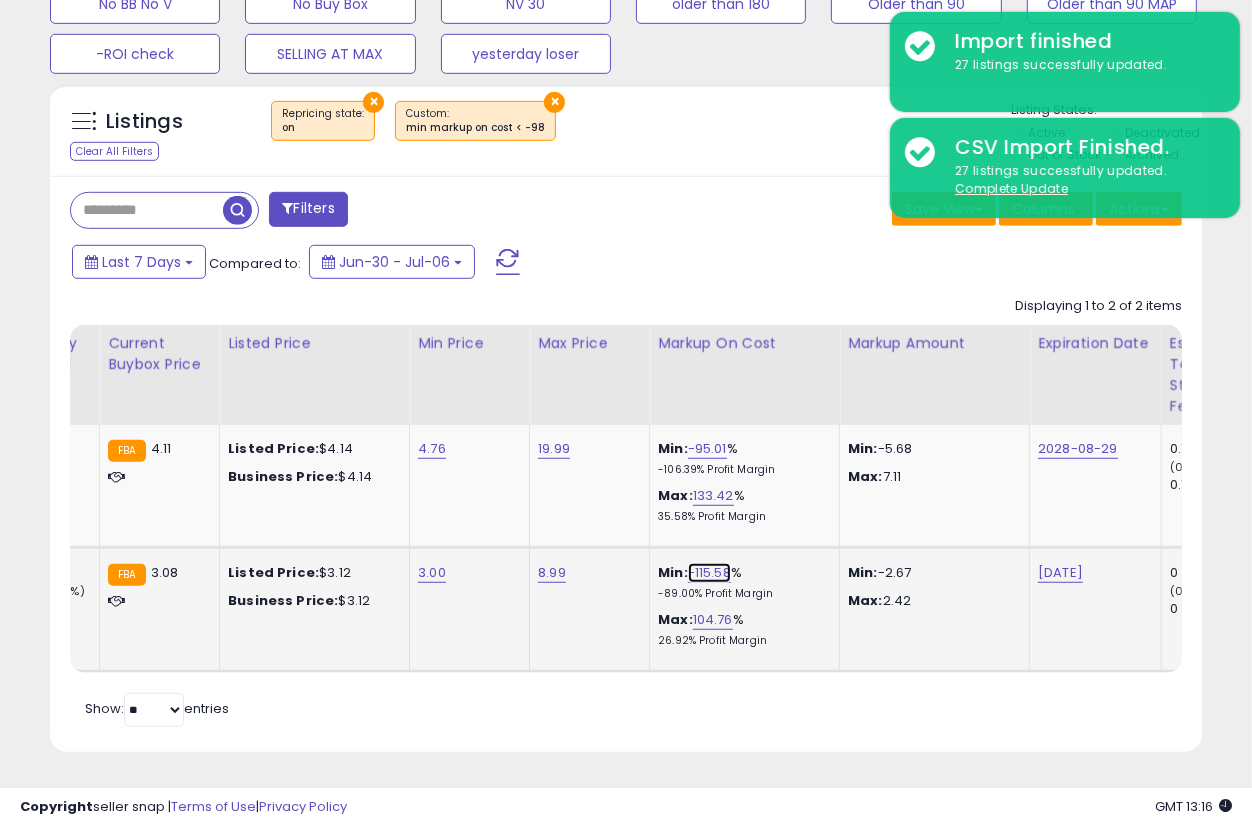 click on "-115.58" at bounding box center (709, 573) 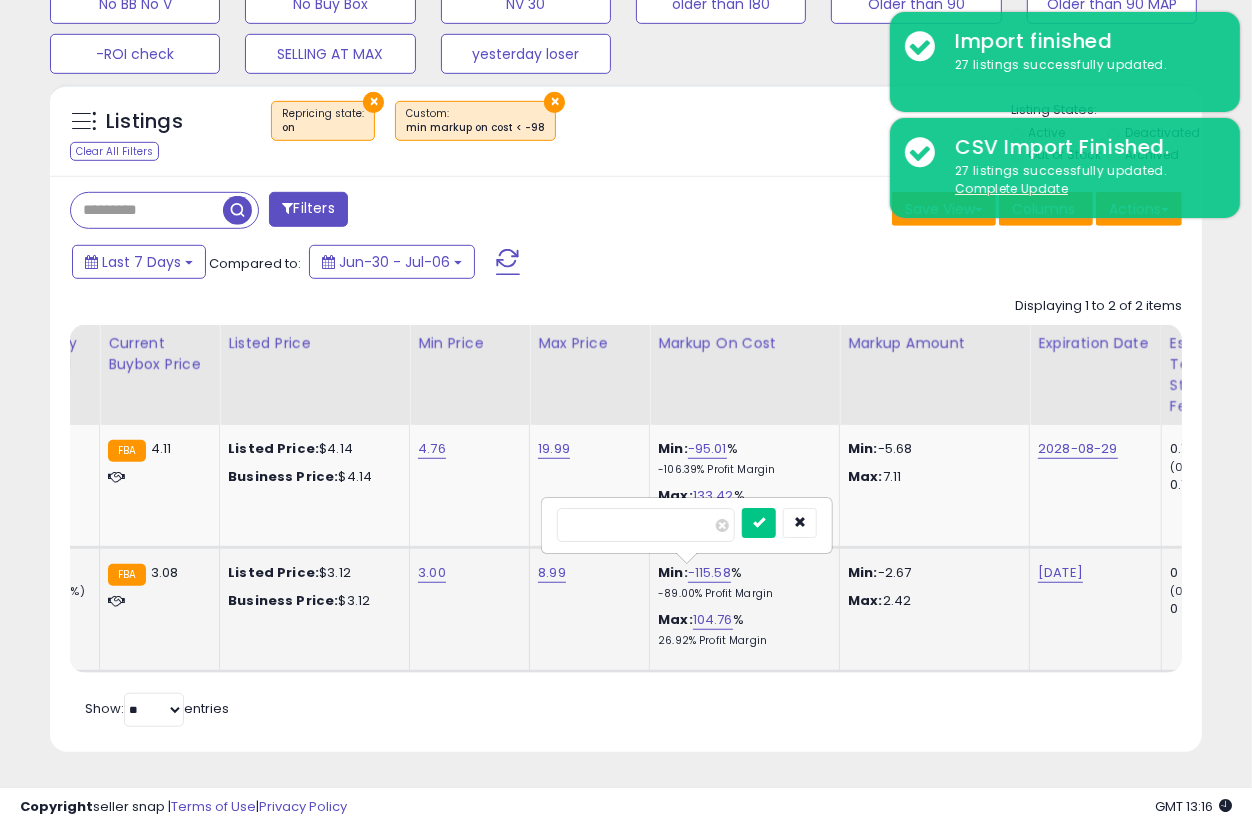 drag, startPoint x: 669, startPoint y: 510, endPoint x: 571, endPoint y: 520, distance: 98.50888 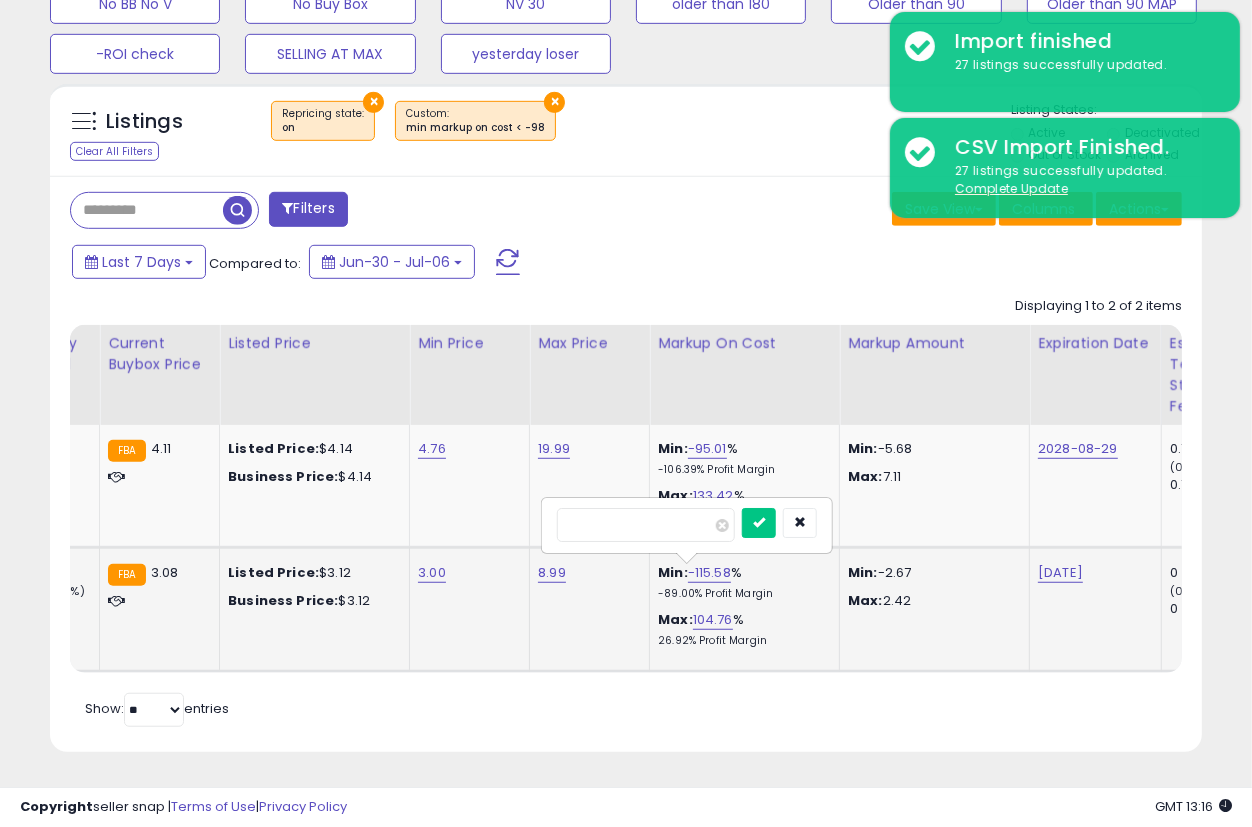 type on "***" 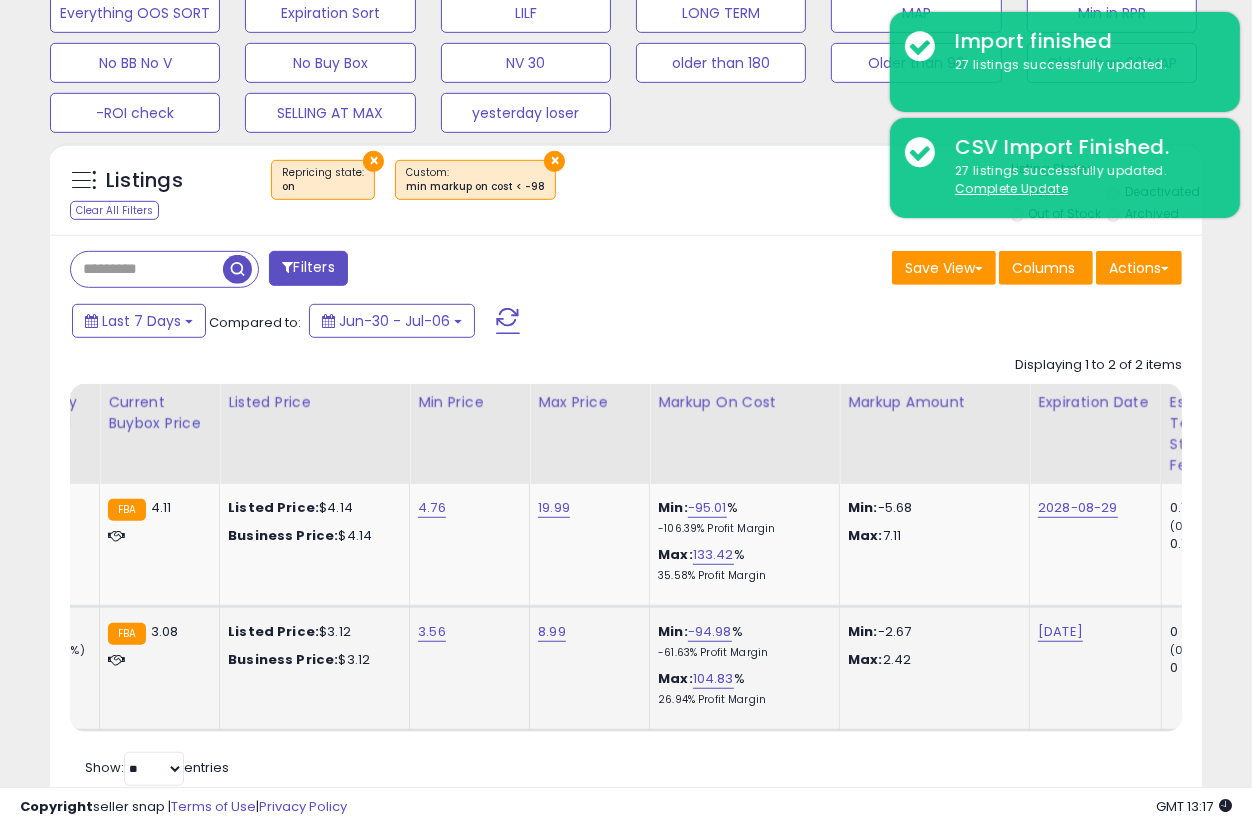 scroll, scrollTop: 909, scrollLeft: 0, axis: vertical 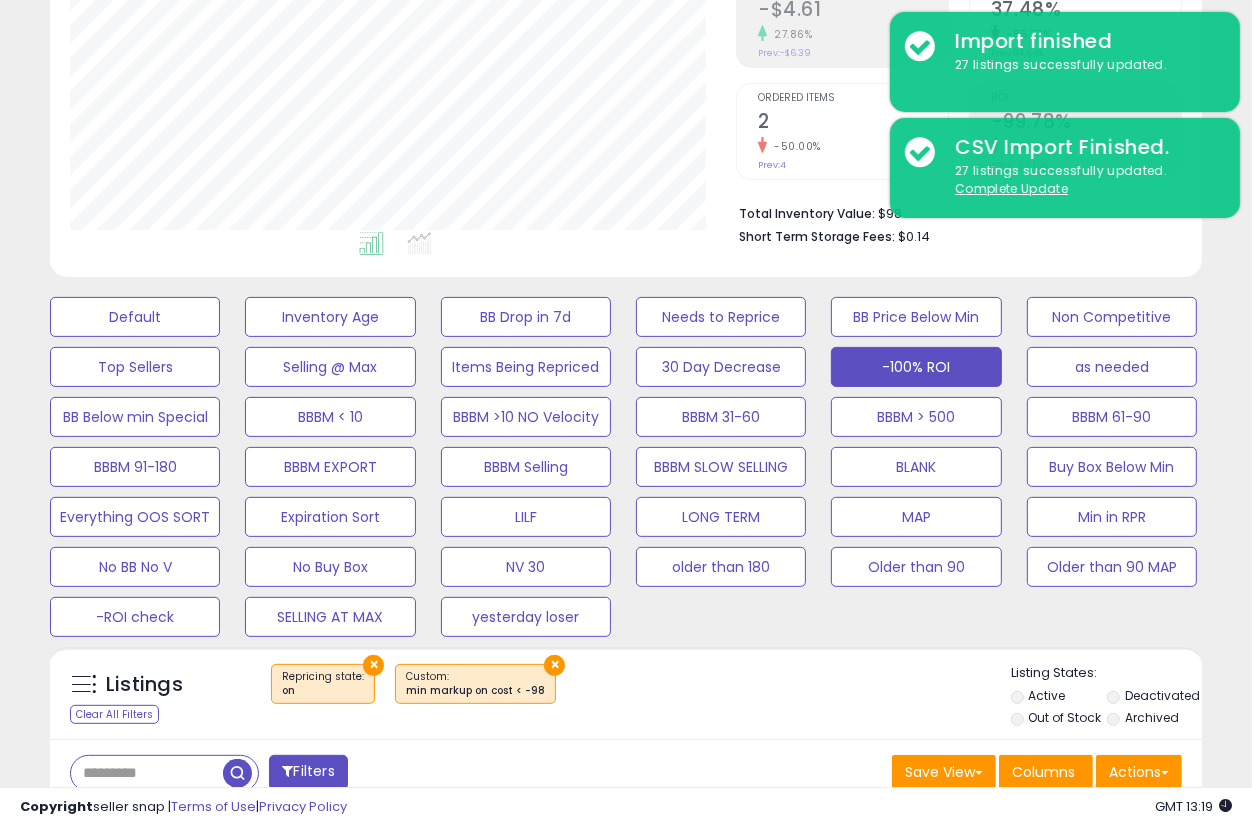 click on "×
Repricing state :
on
× min markup on cost < -98" at bounding box center [628, 692] 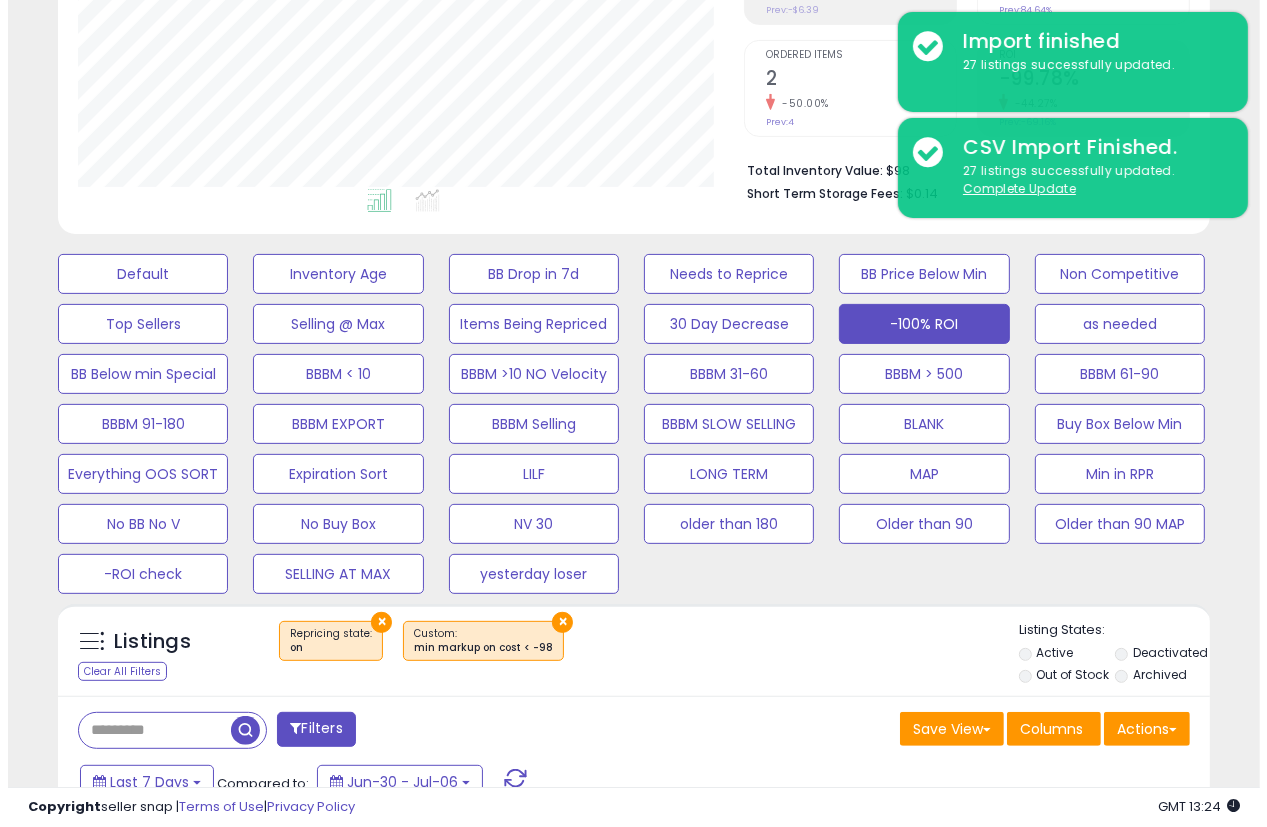 scroll, scrollTop: 243, scrollLeft: 0, axis: vertical 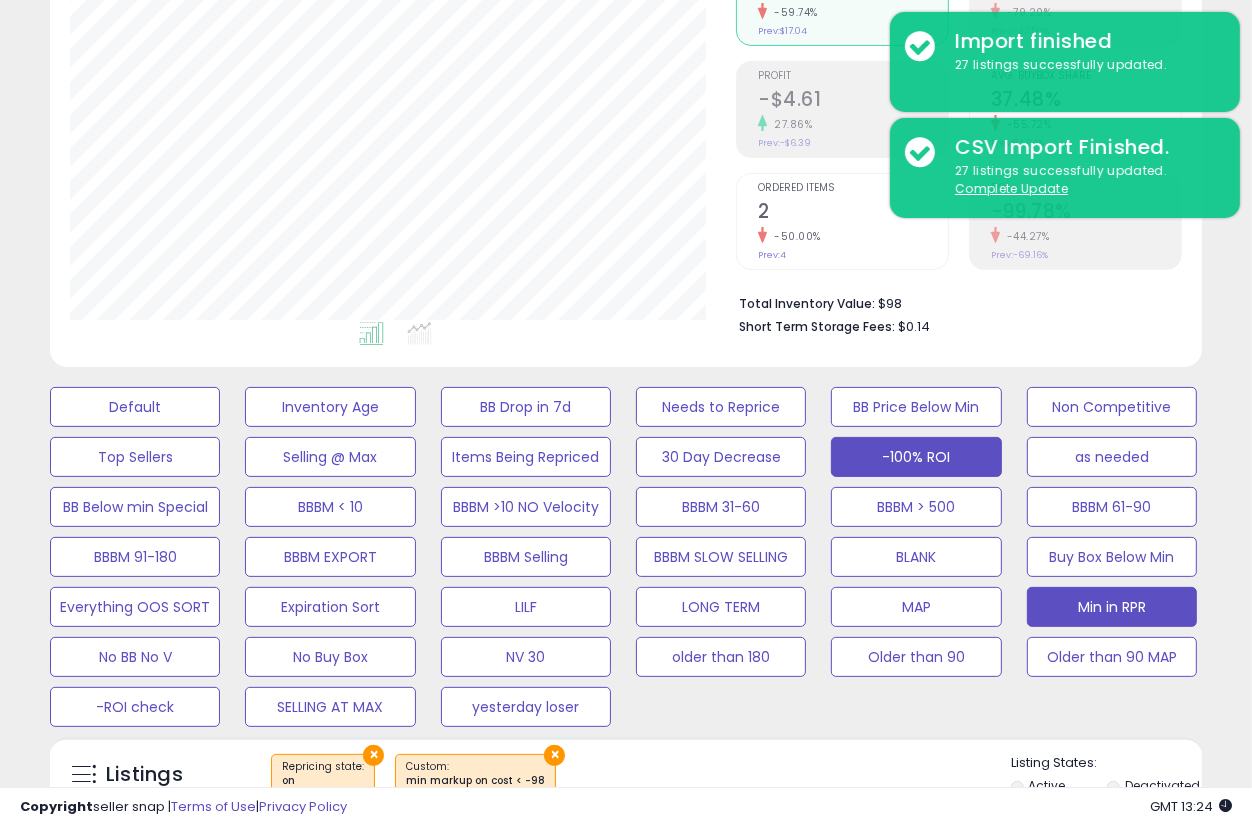 click on "Min in RPR" at bounding box center [135, 407] 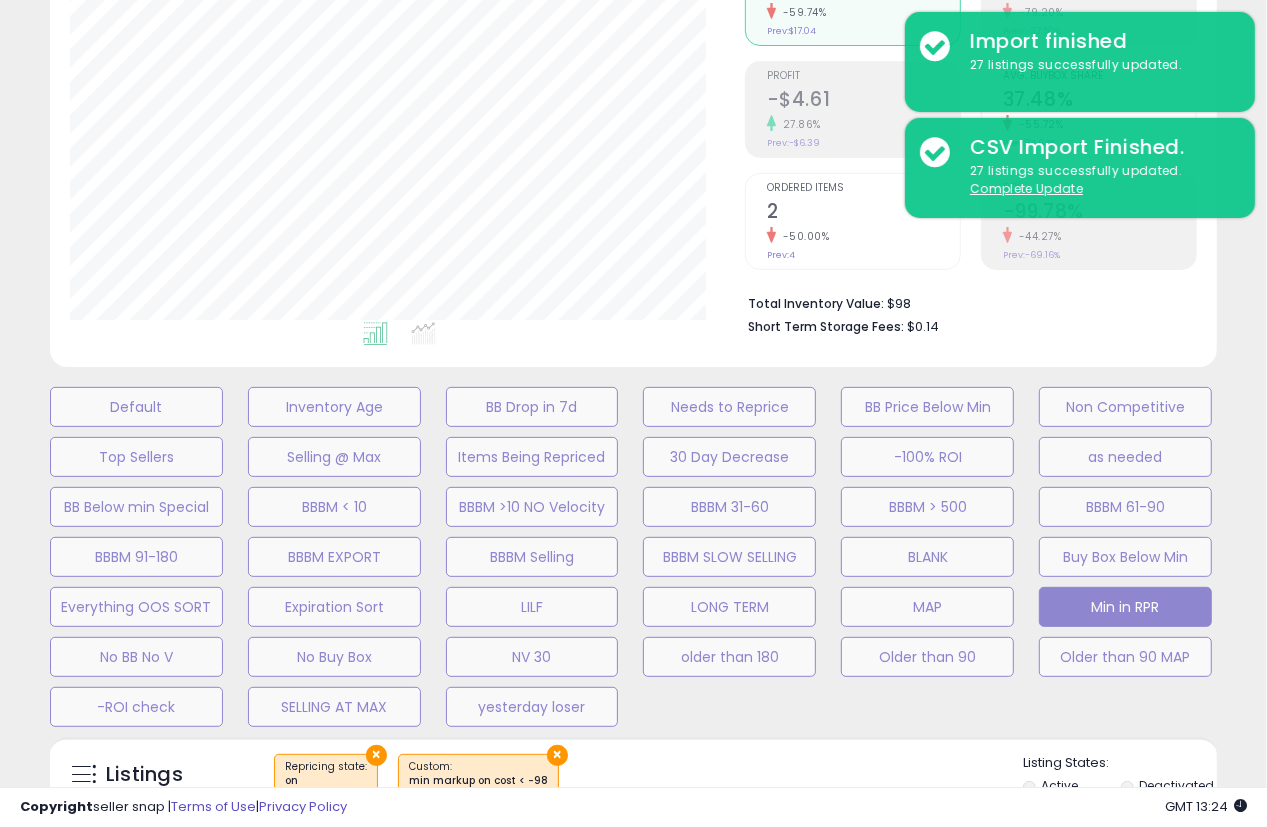 scroll, scrollTop: 999590, scrollLeft: 999324, axis: both 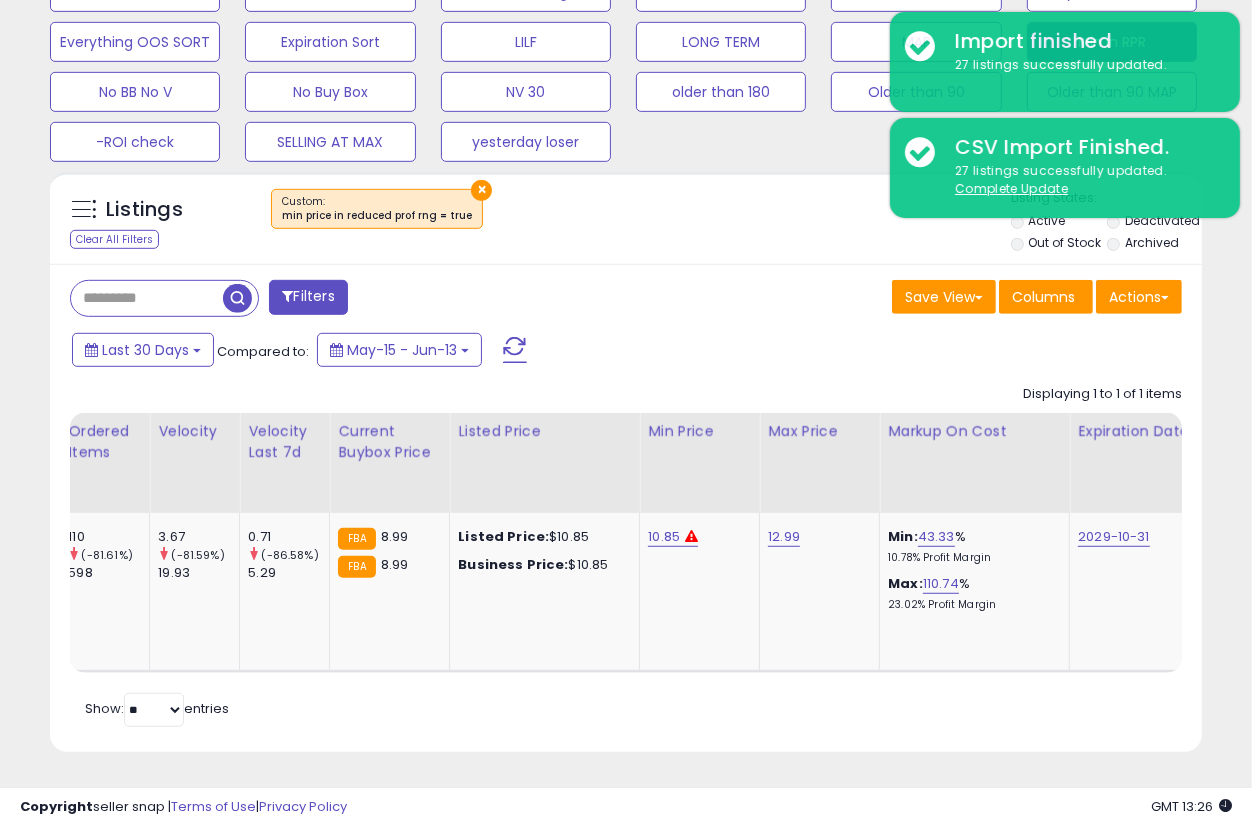 click on "Filters
Save View
Save As New View" at bounding box center [626, 508] 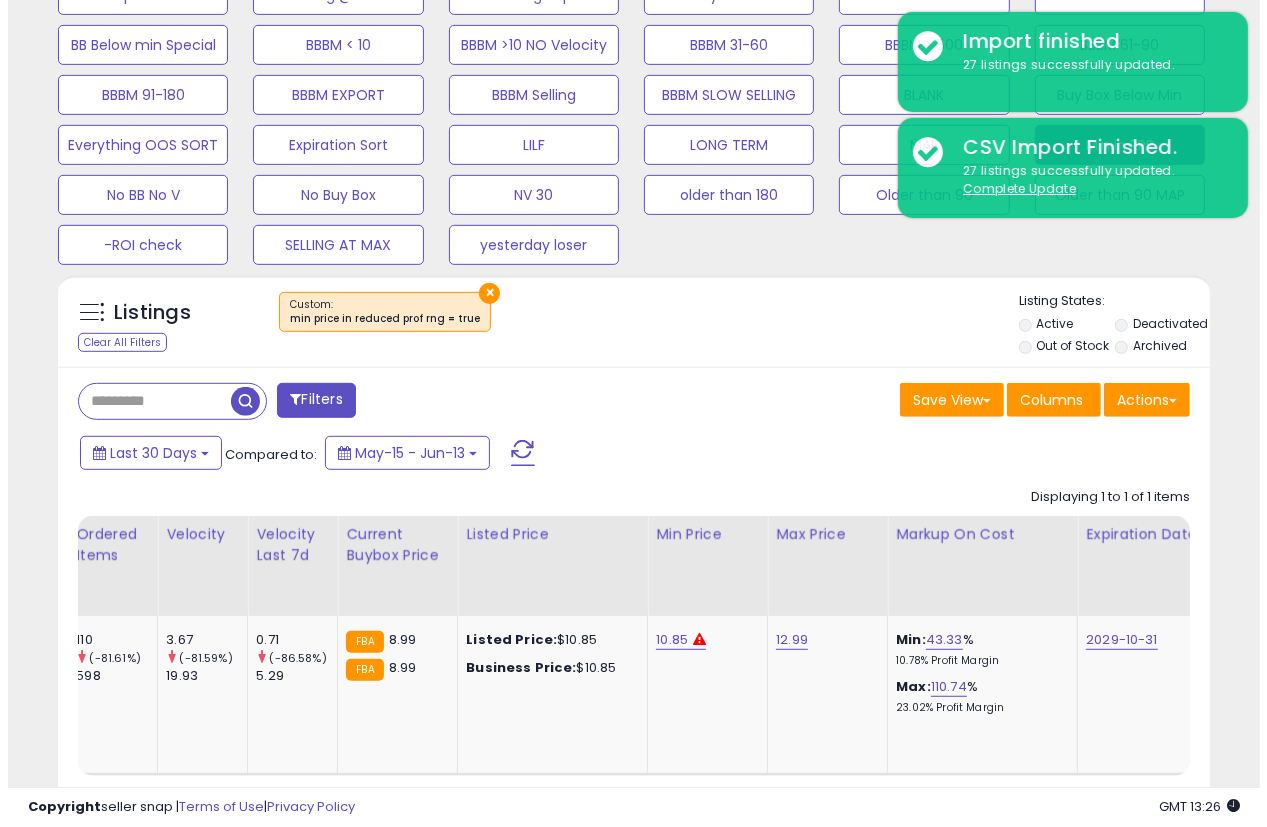 scroll, scrollTop: 156, scrollLeft: 0, axis: vertical 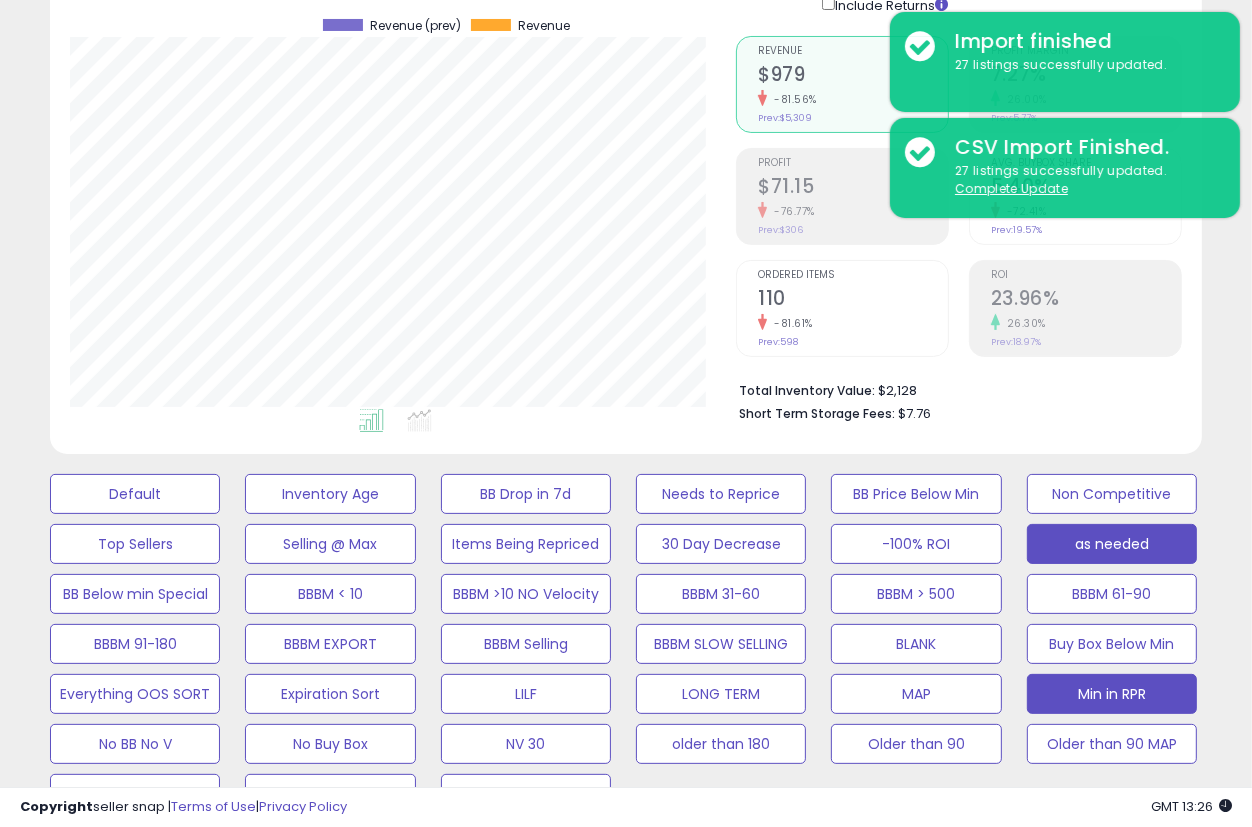 click on "as needed" at bounding box center (135, 494) 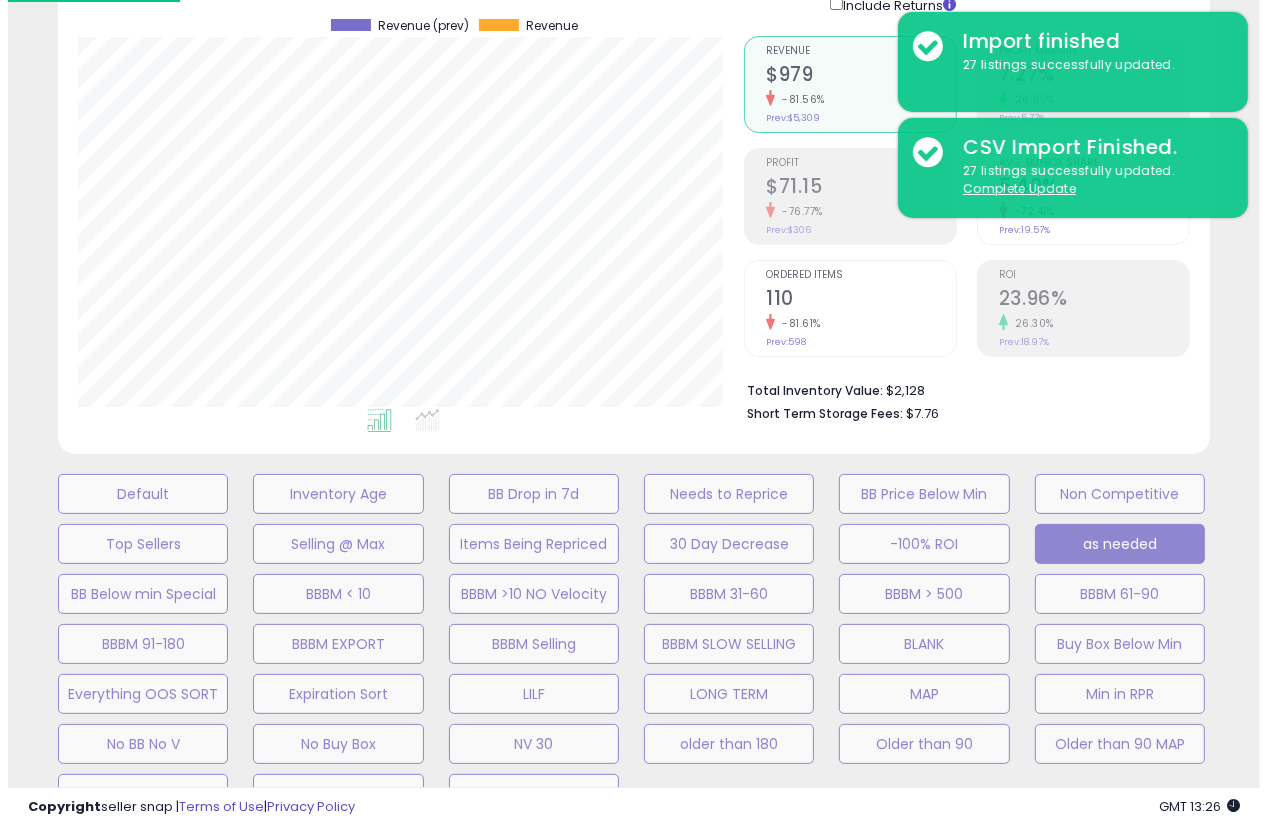 scroll, scrollTop: 999590, scrollLeft: 999324, axis: both 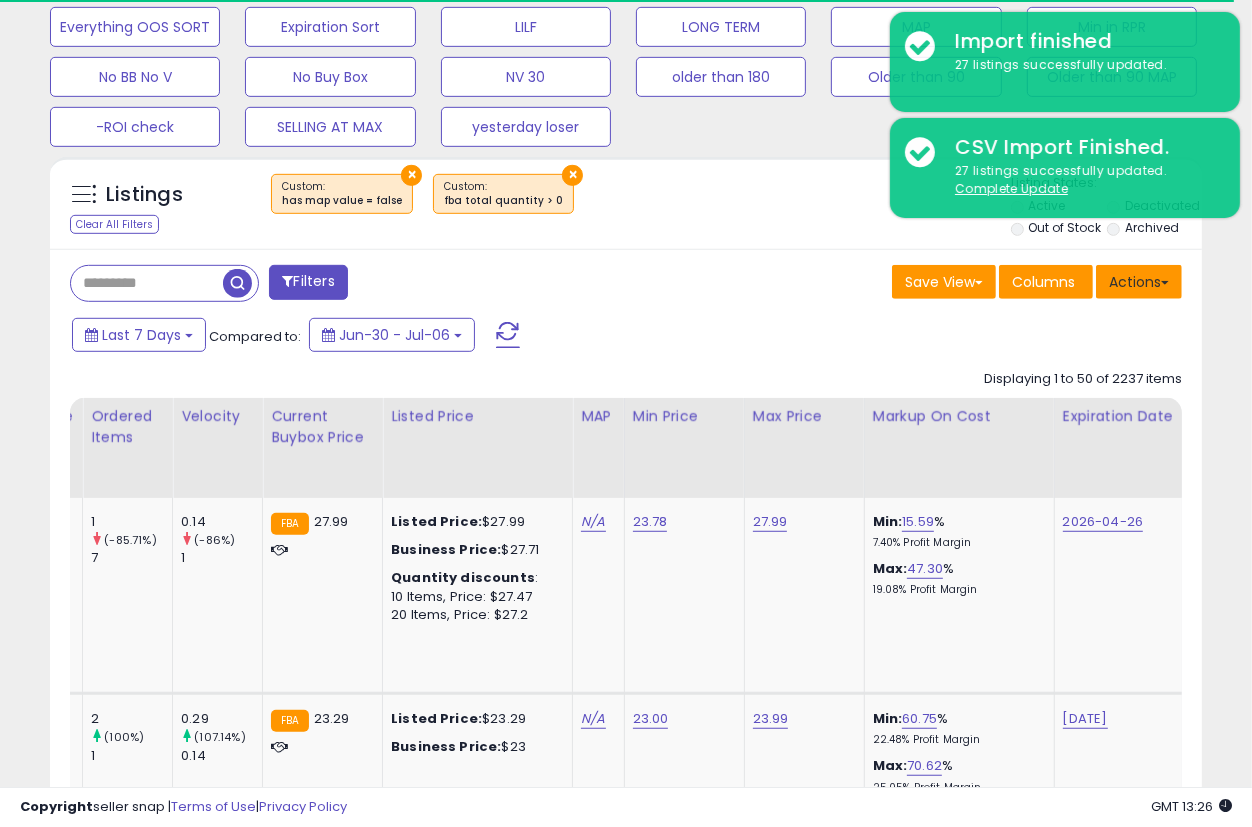 click on "Actions" at bounding box center (1139, 282) 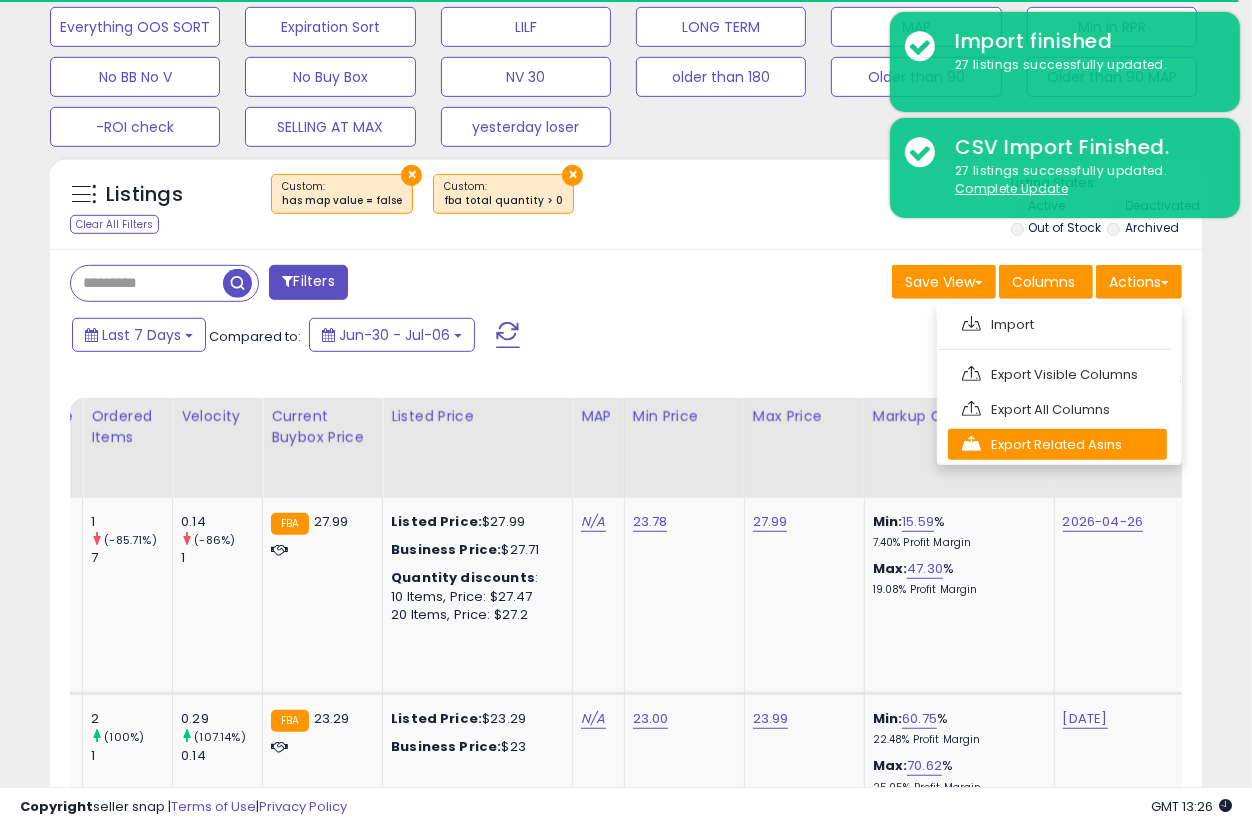 click on "Export Related Asins" at bounding box center (1057, 444) 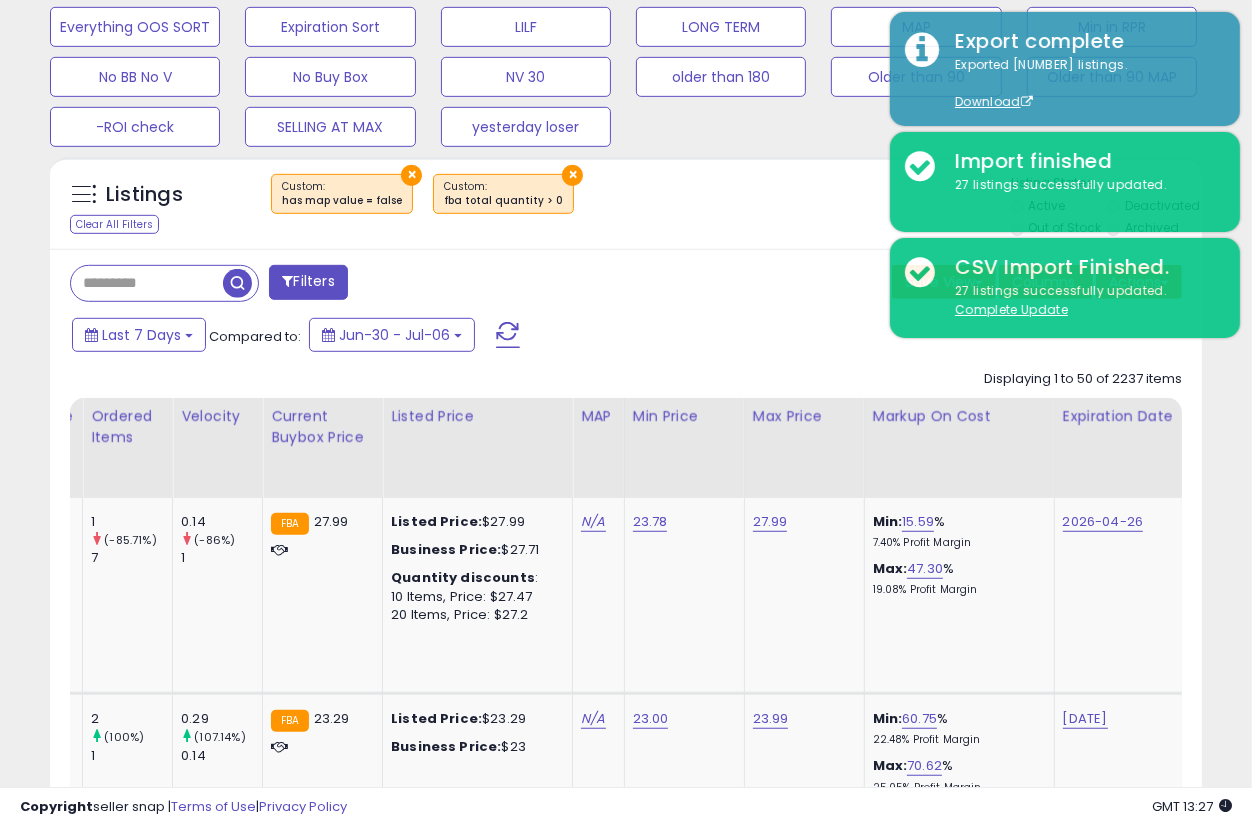 scroll, scrollTop: 999590, scrollLeft: 999333, axis: both 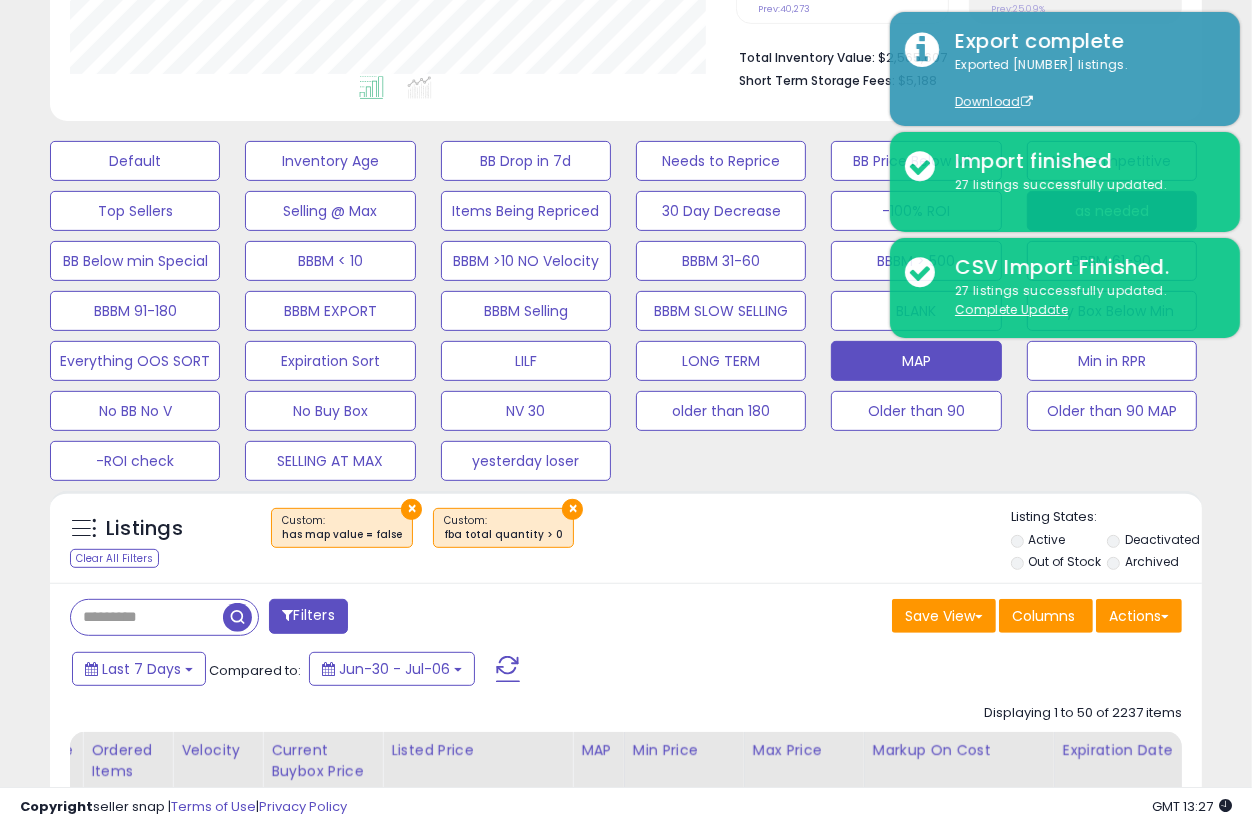 click on "MAP" at bounding box center [135, 161] 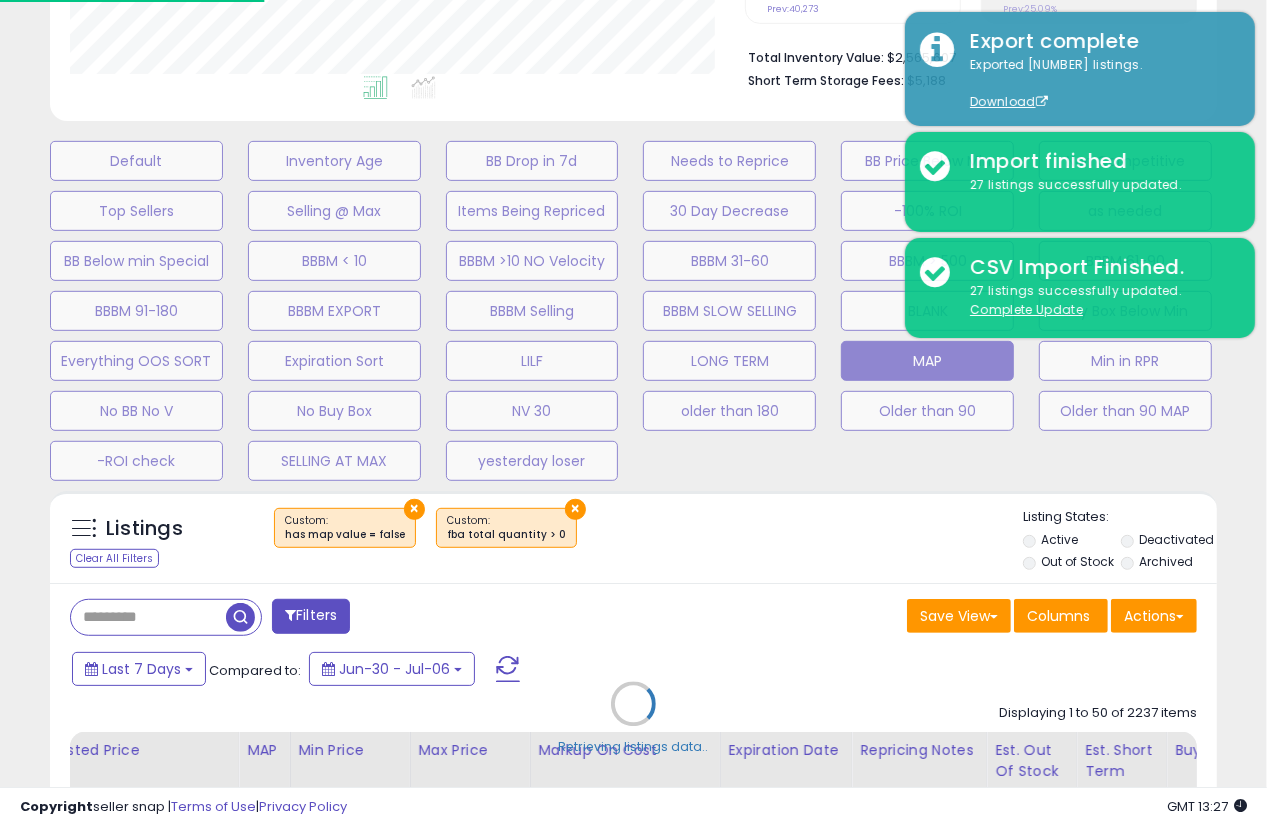 scroll, scrollTop: 999590, scrollLeft: 999324, axis: both 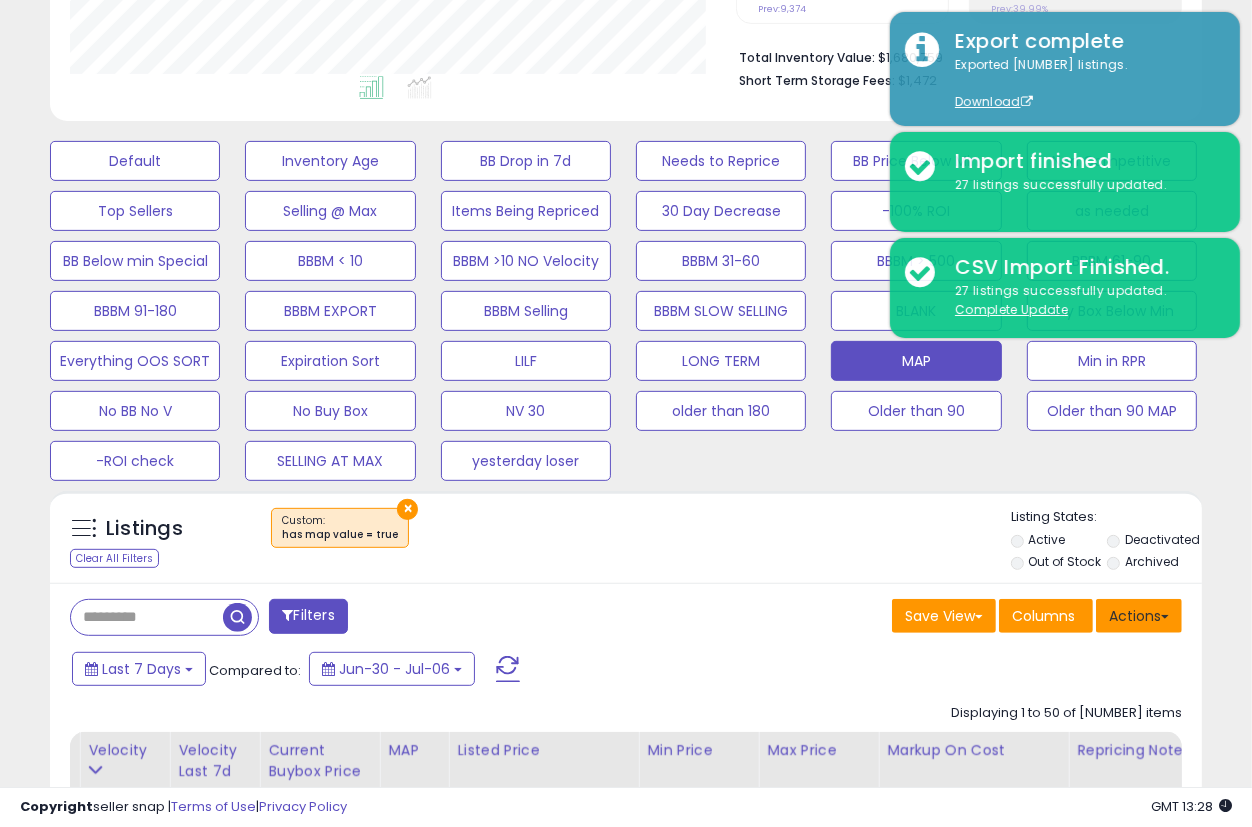 click on "Actions" at bounding box center (1139, 616) 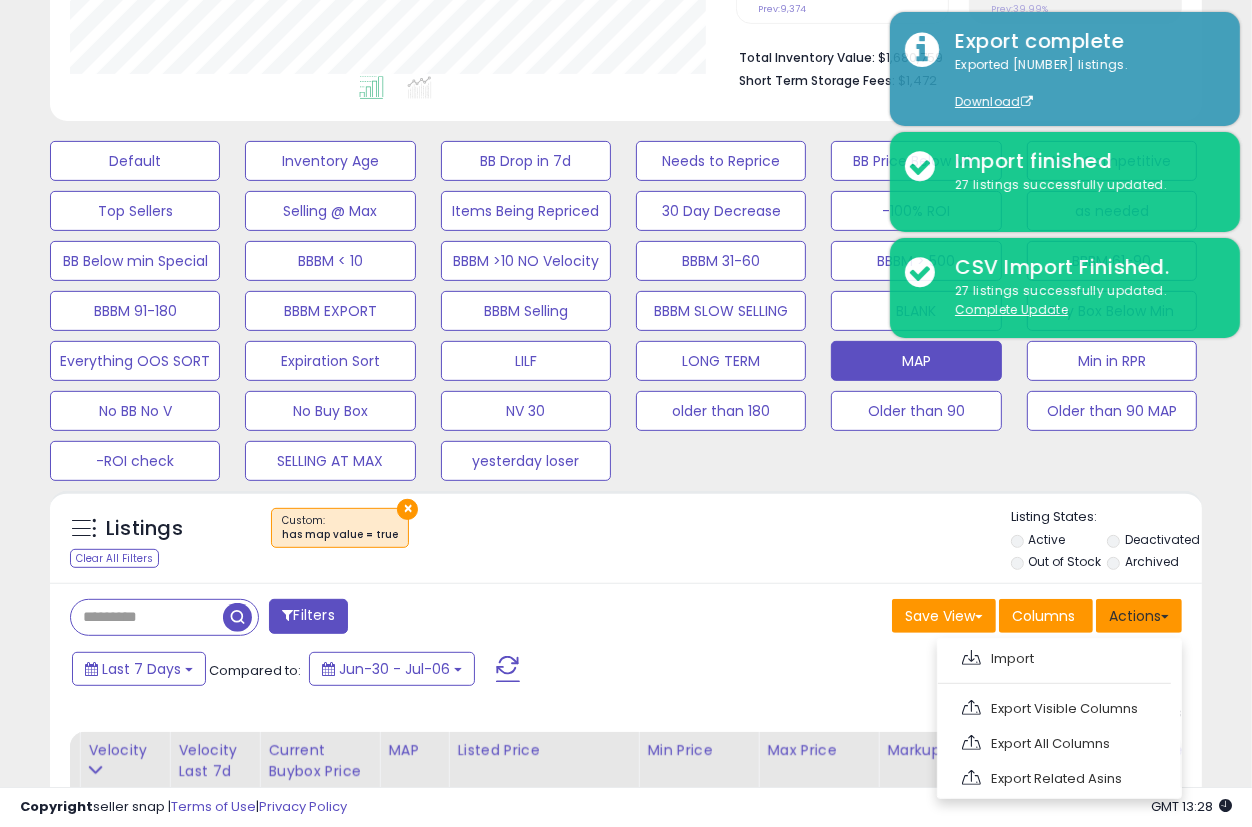scroll, scrollTop: 823, scrollLeft: 0, axis: vertical 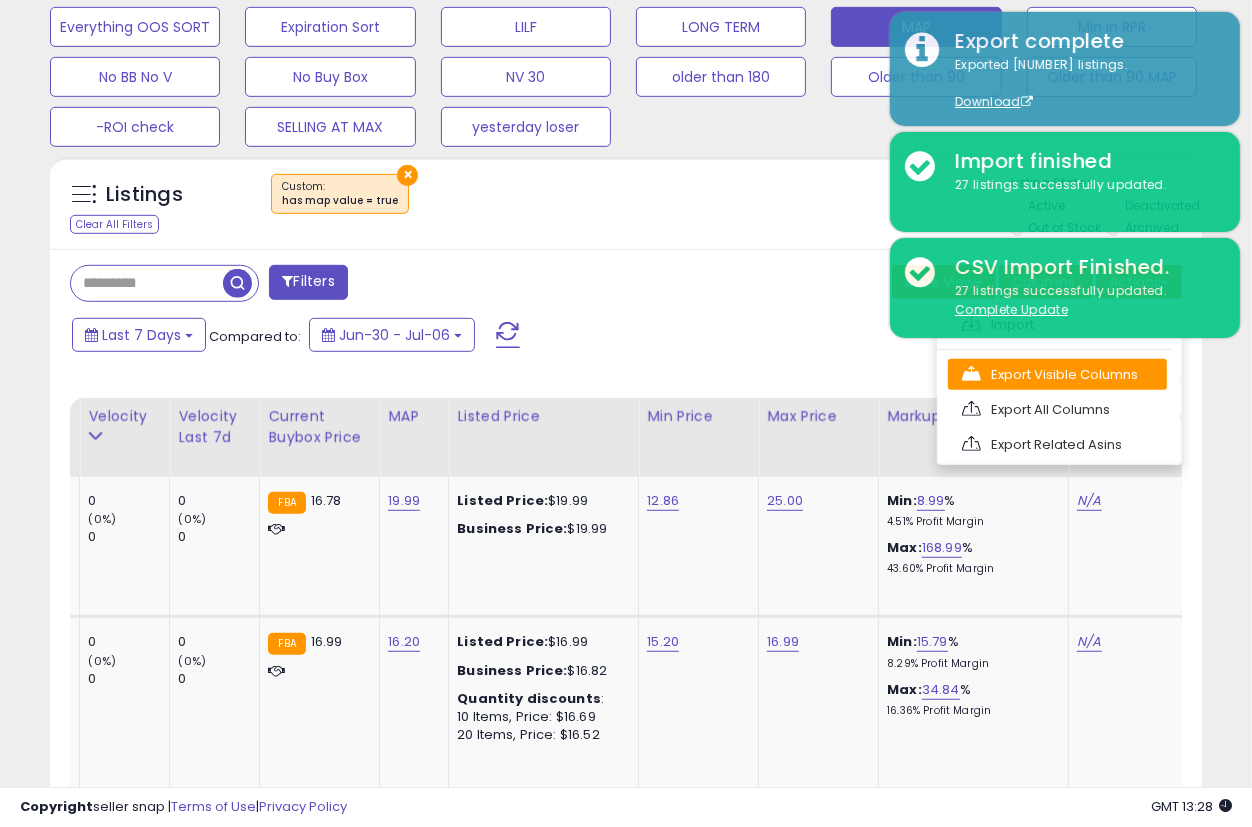 click on "Export Visible Columns" at bounding box center (1057, 374) 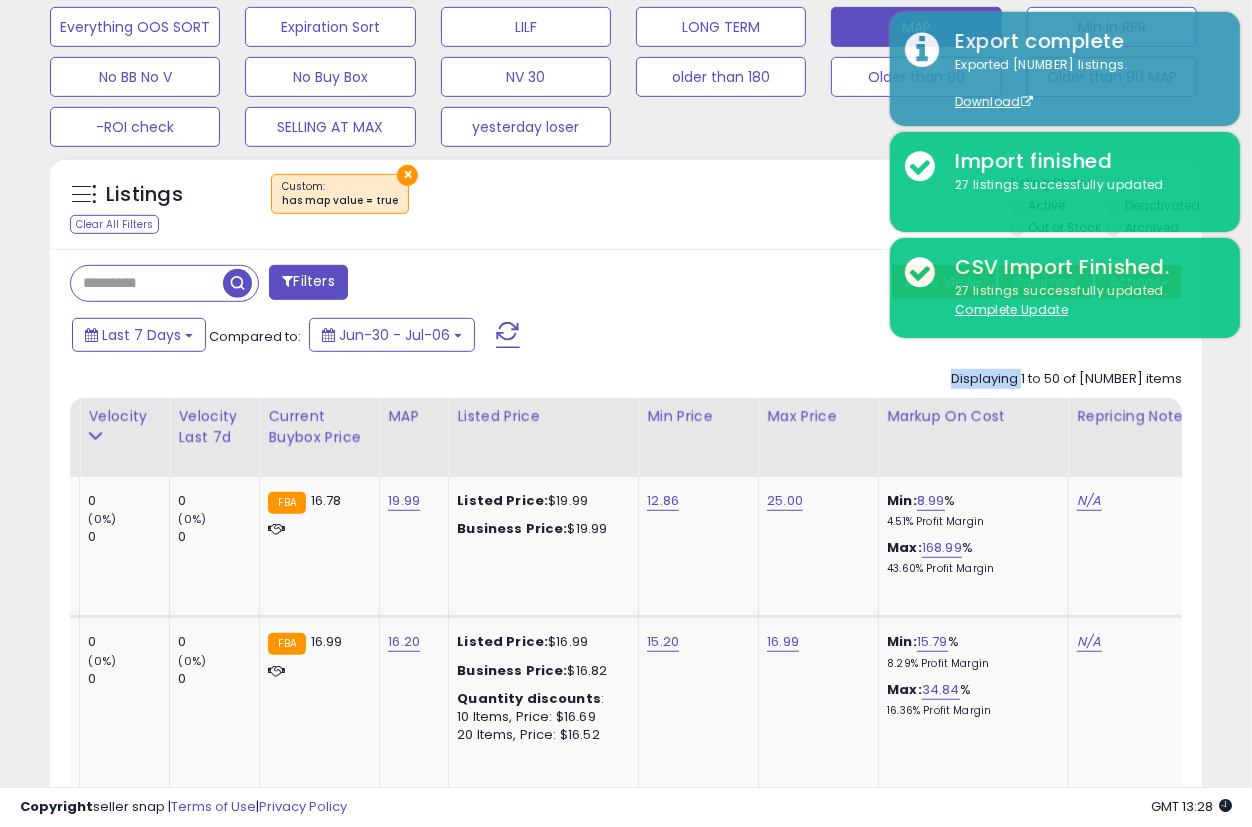 click on "Displaying 1 to 50 of [NUMBER] items" 